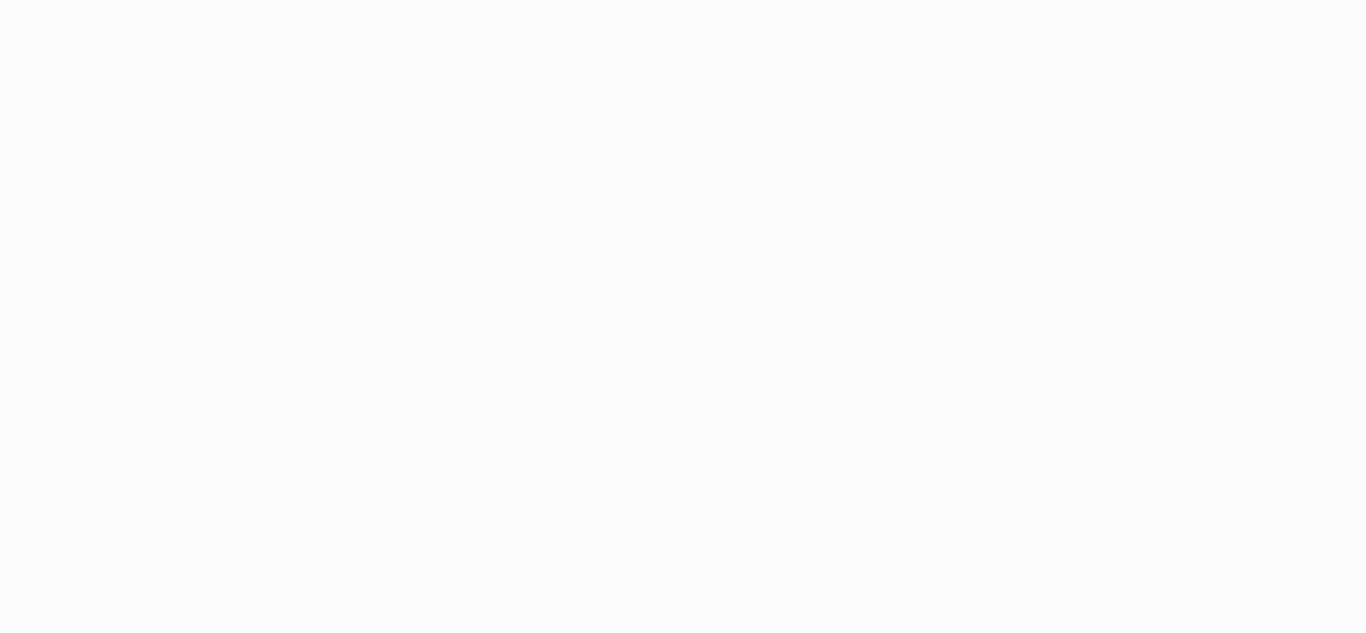 scroll, scrollTop: 0, scrollLeft: 0, axis: both 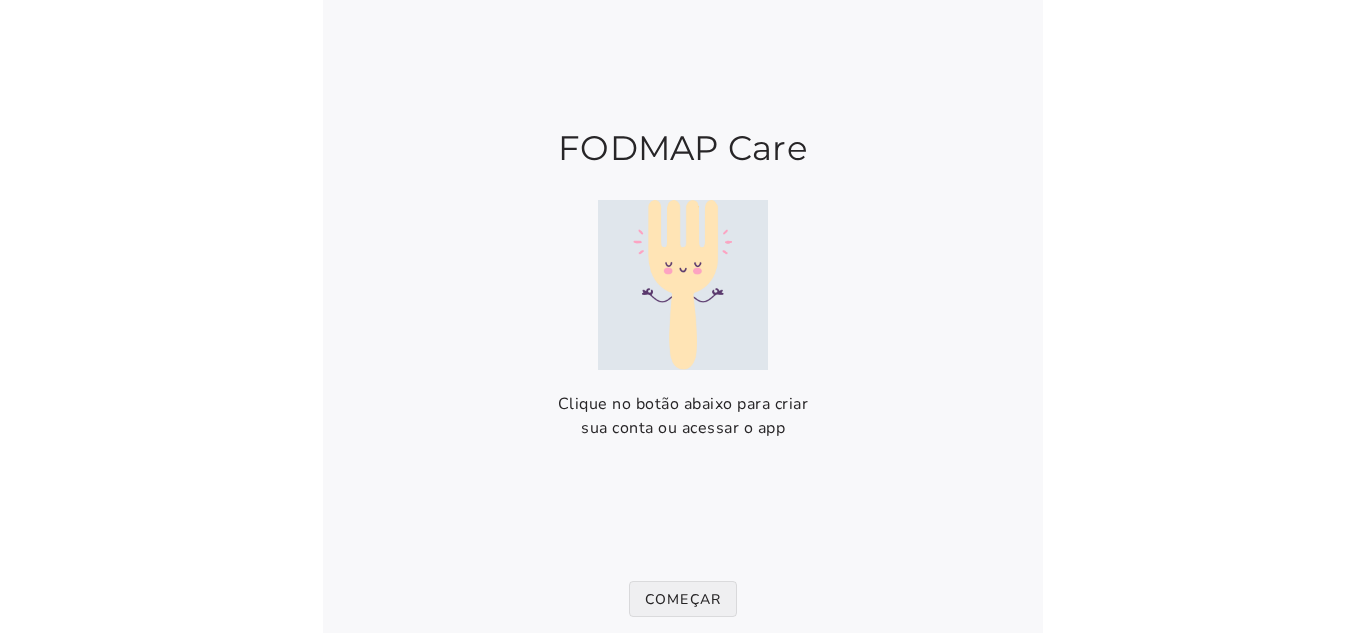click on "Começar" at bounding box center [0, 0] 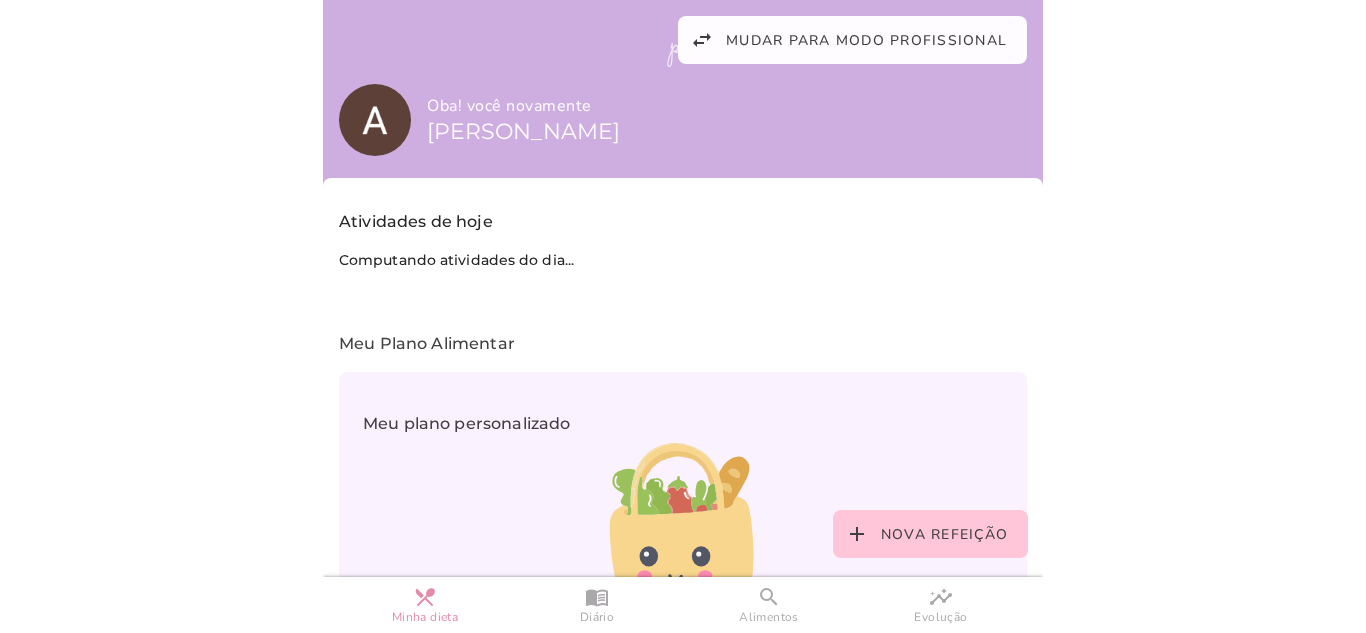 click on "search" at bounding box center (0, 0) 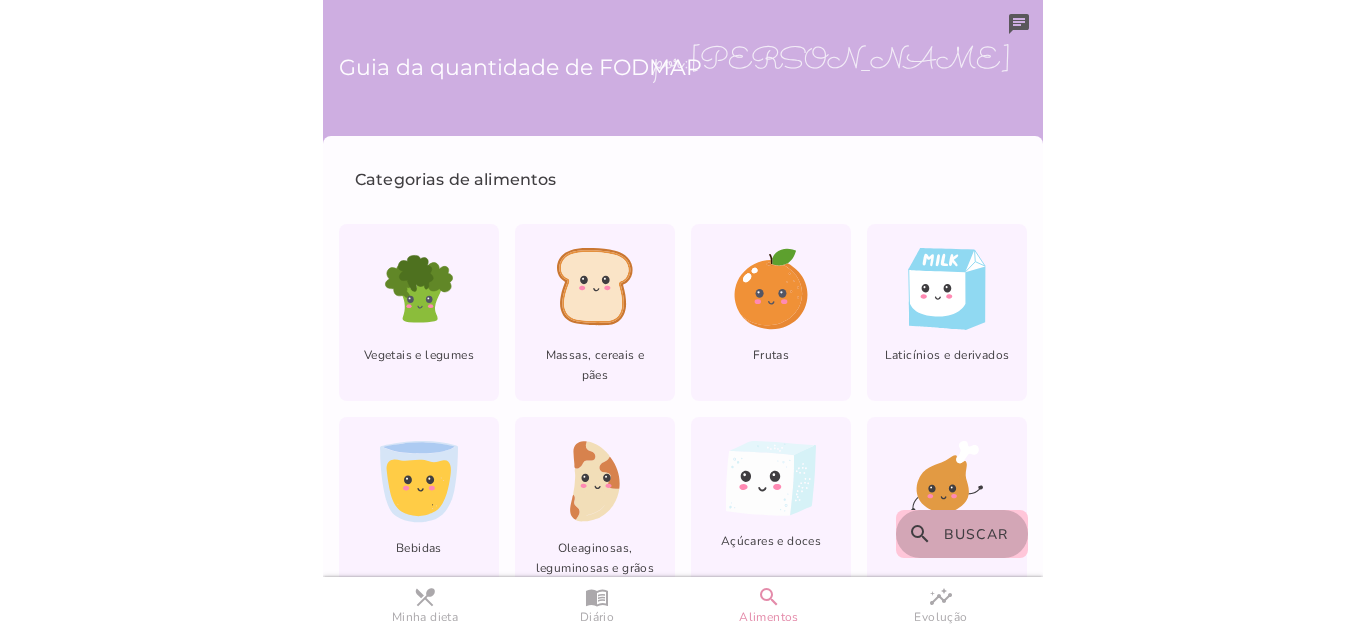 click on "search Buscar" at bounding box center (962, 534) 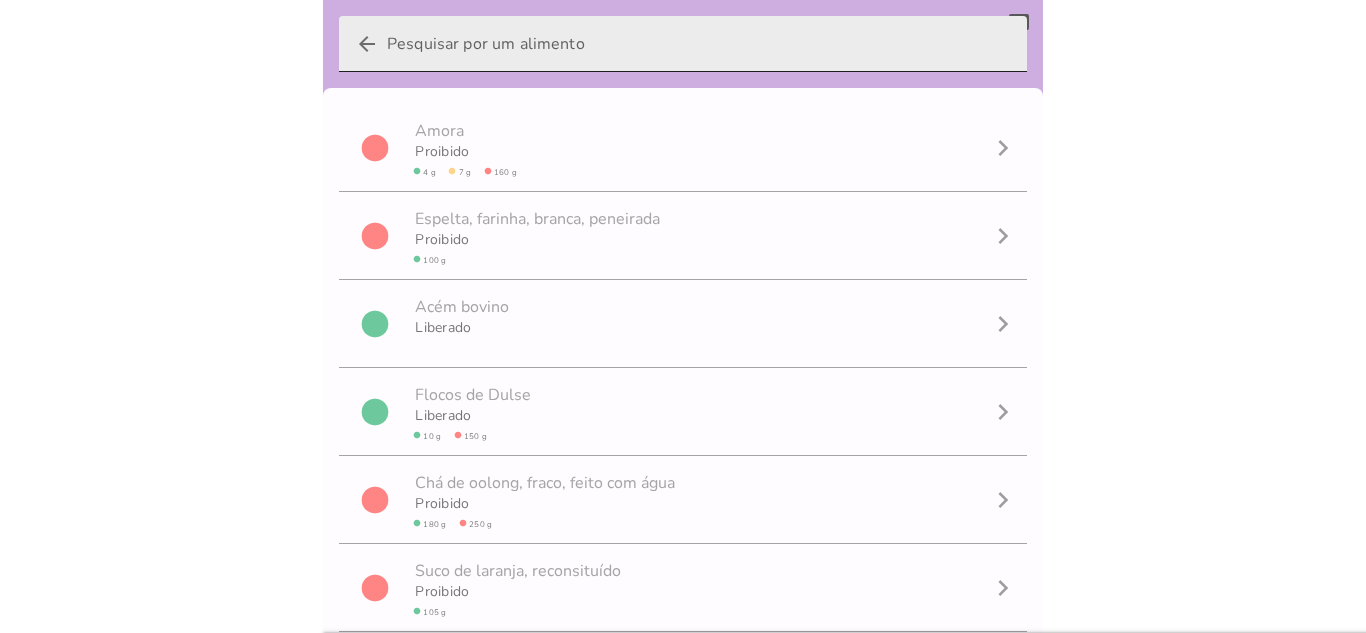 click on "arrow_back" at bounding box center (699, 44) 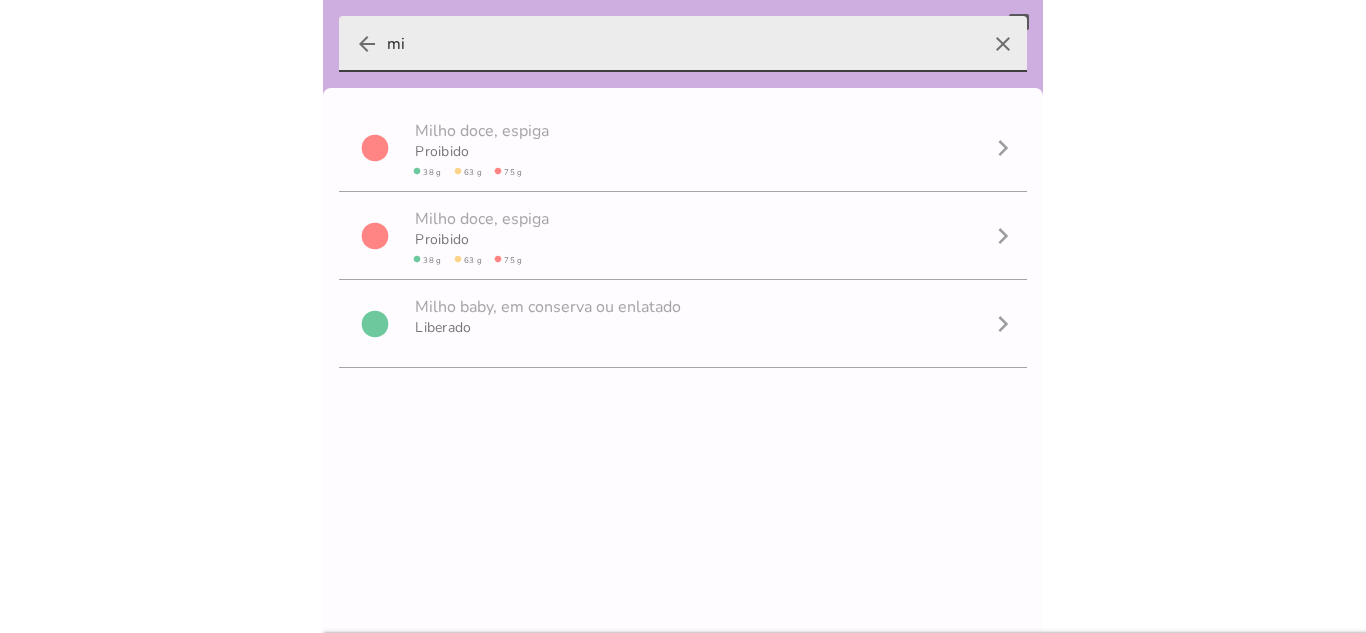 type on "m" 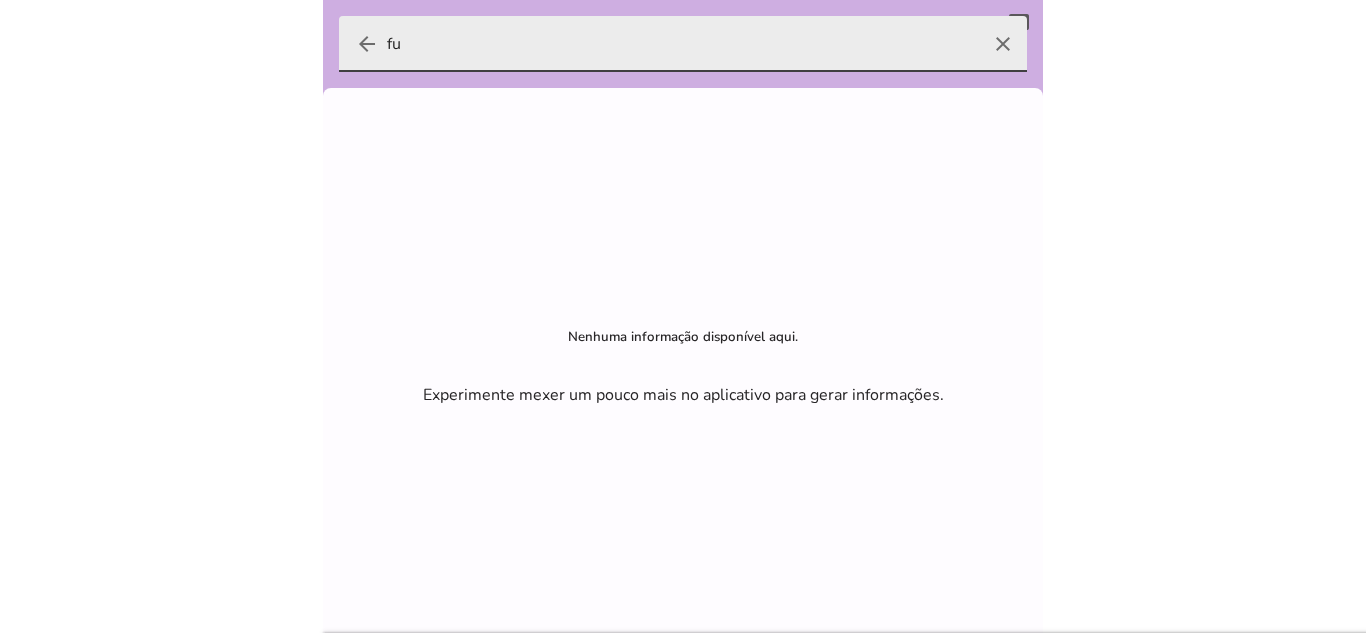 type on "f" 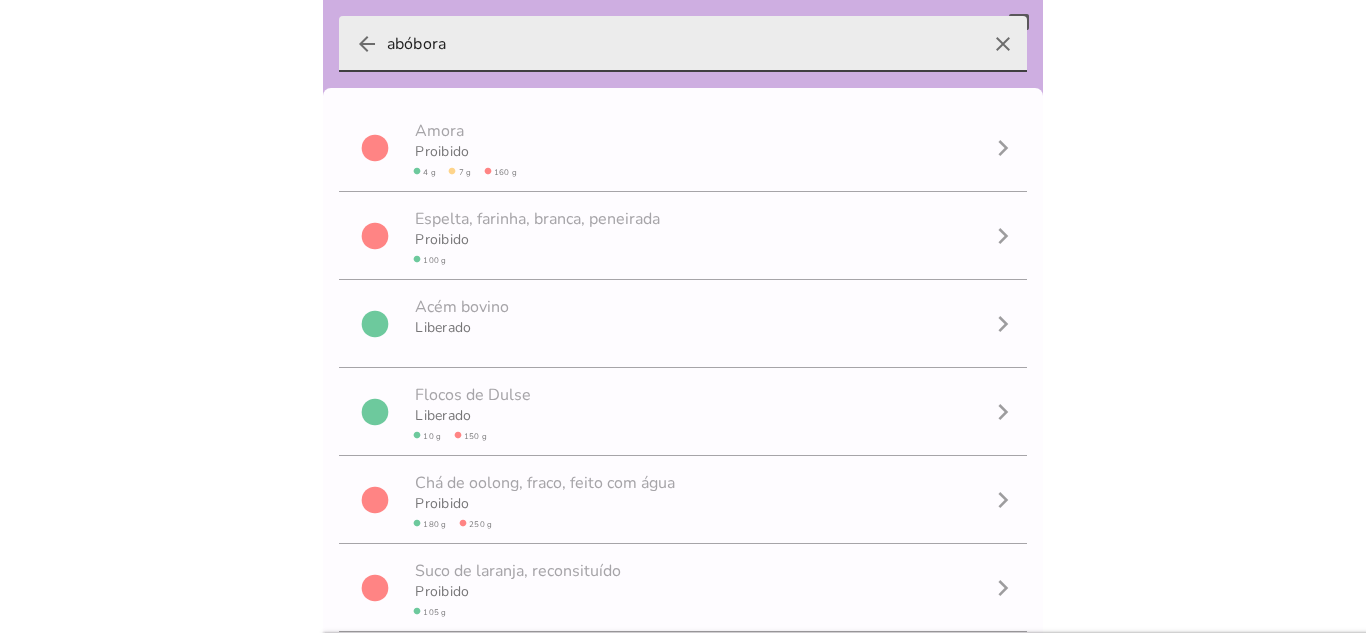 type on "abóbora" 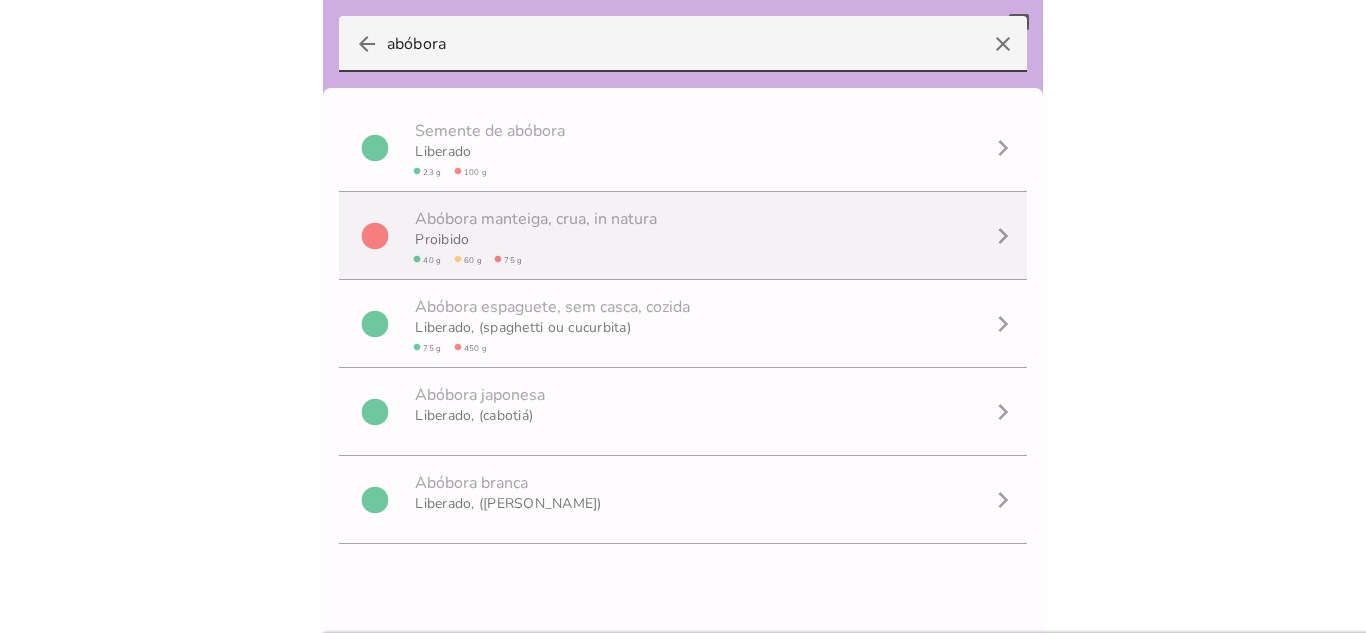 scroll, scrollTop: 0, scrollLeft: 0, axis: both 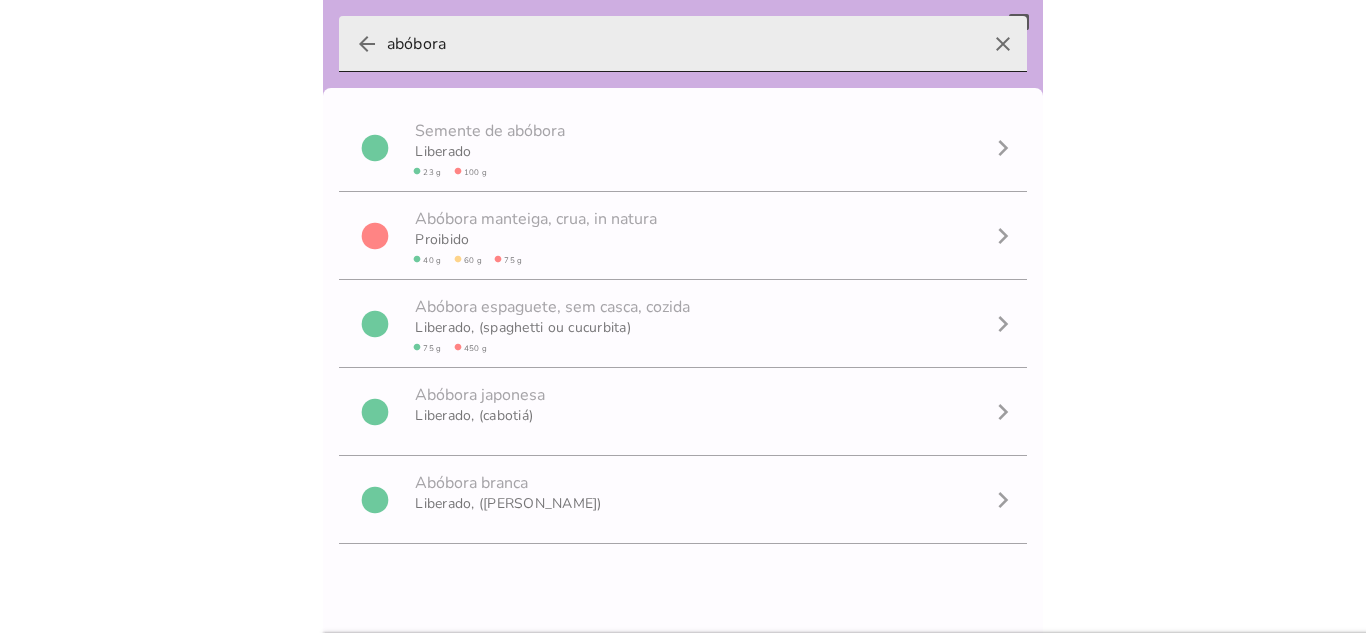click on "clear" at bounding box center (1003, 44) 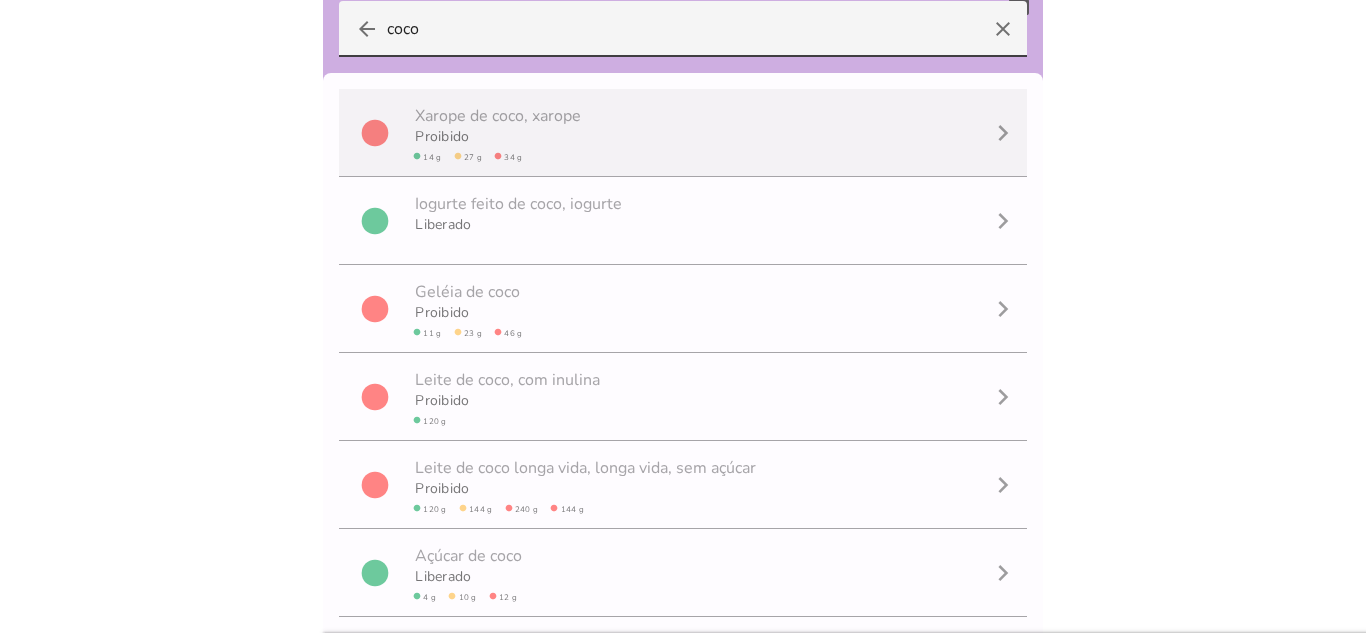 scroll, scrollTop: 0, scrollLeft: 0, axis: both 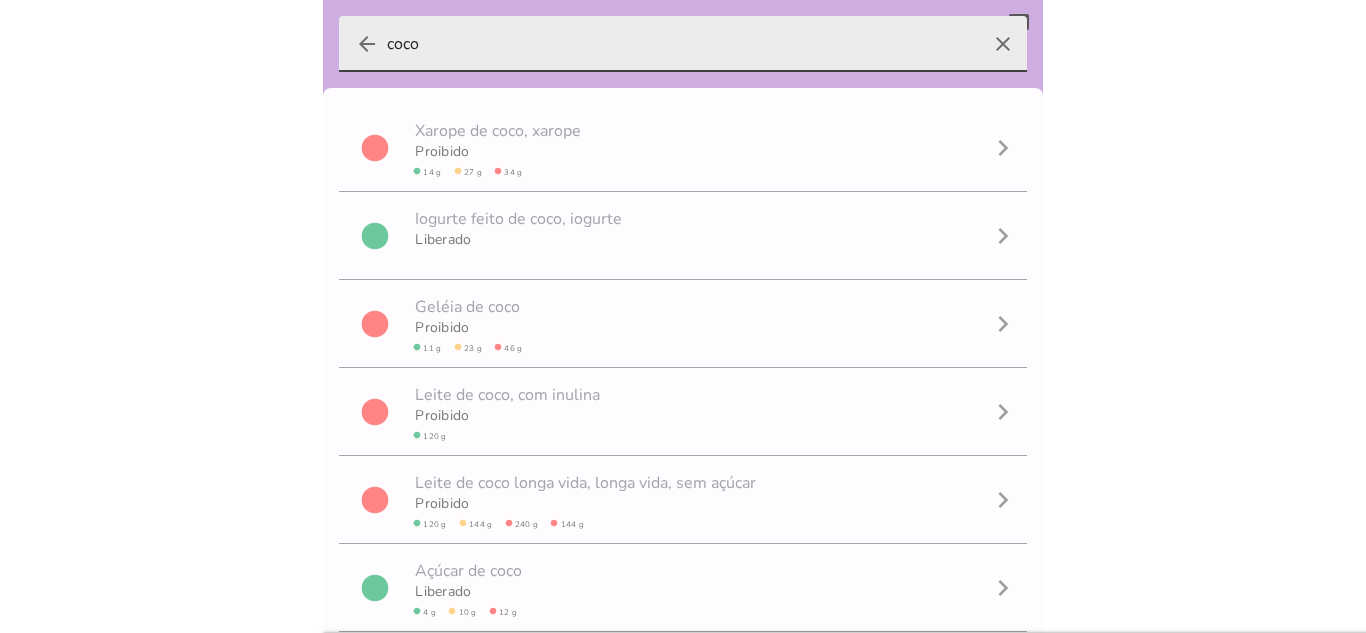 type on "coco" 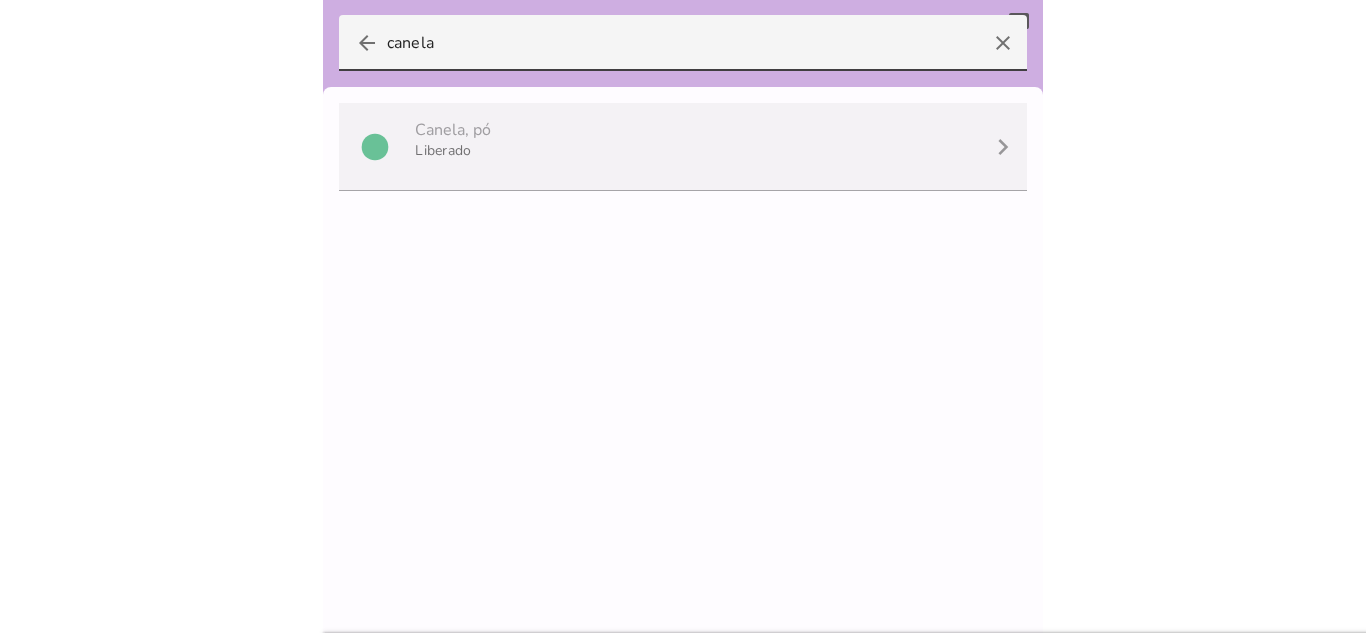 scroll, scrollTop: 0, scrollLeft: 0, axis: both 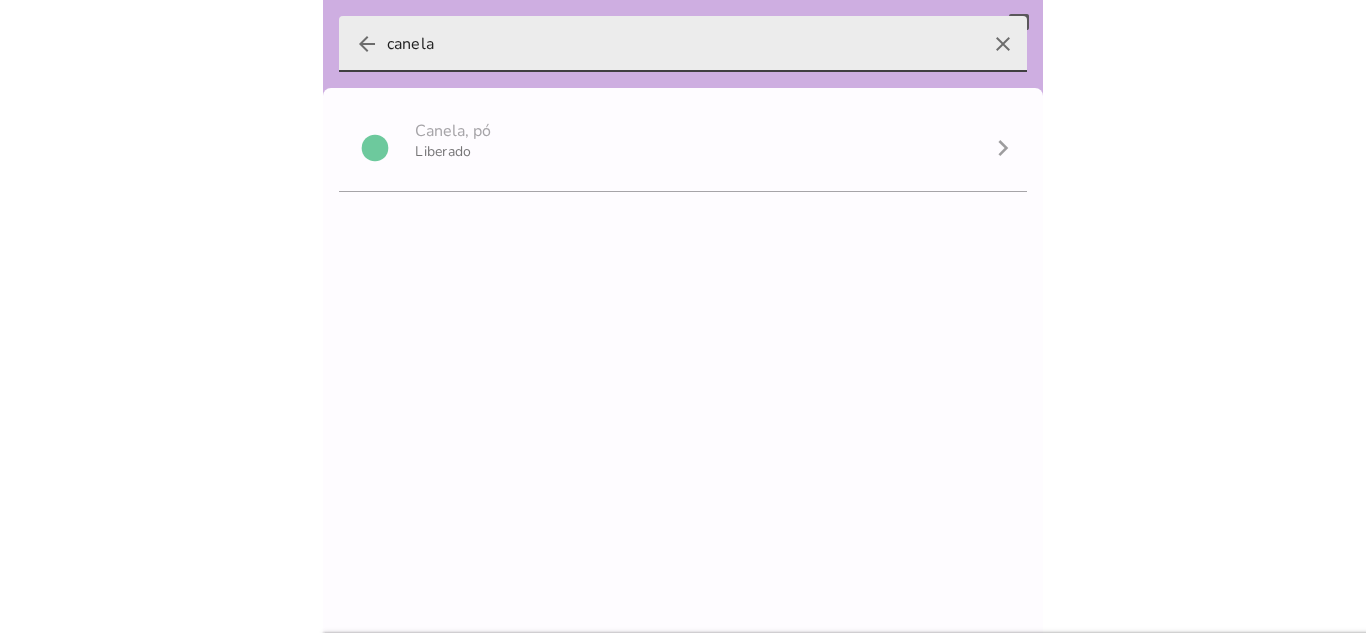 type on "canela" 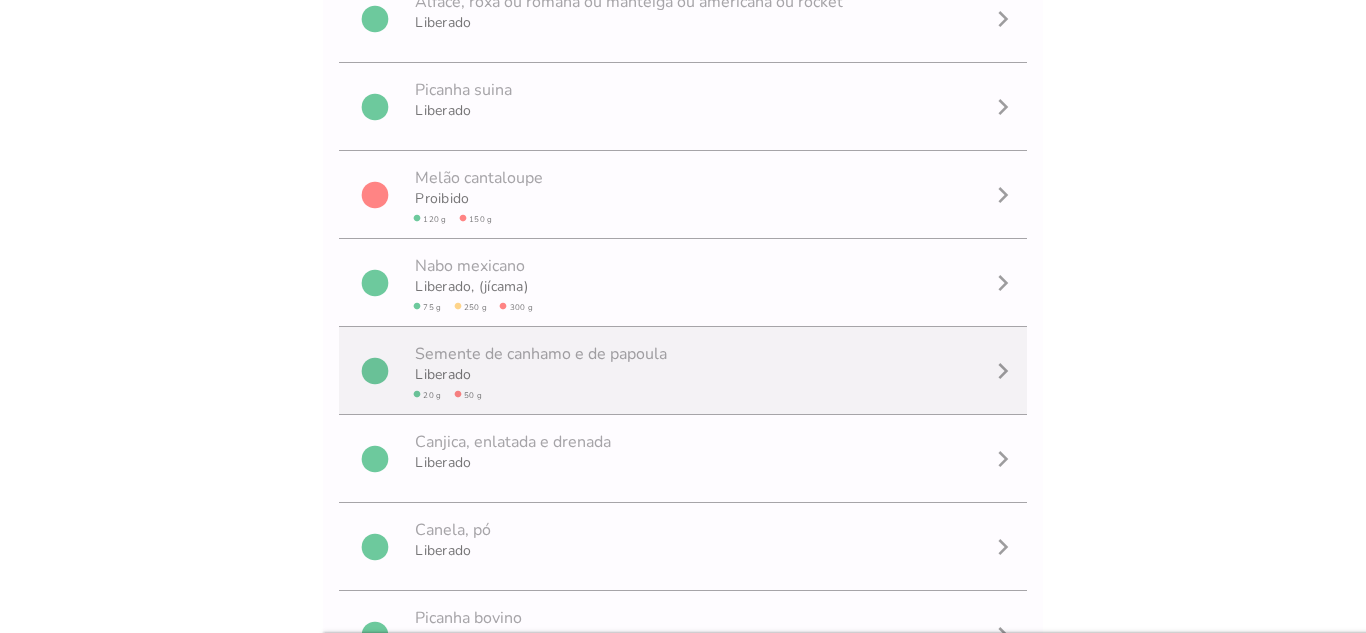 scroll, scrollTop: 0, scrollLeft: 0, axis: both 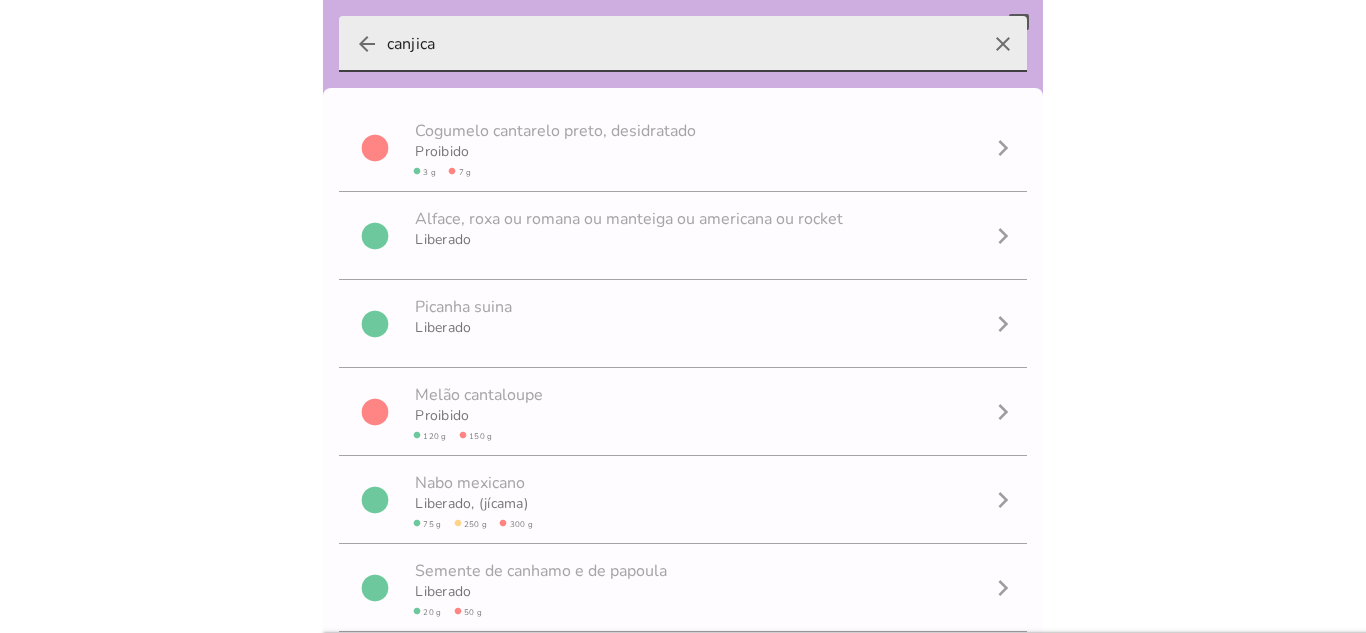 type on "canjica" 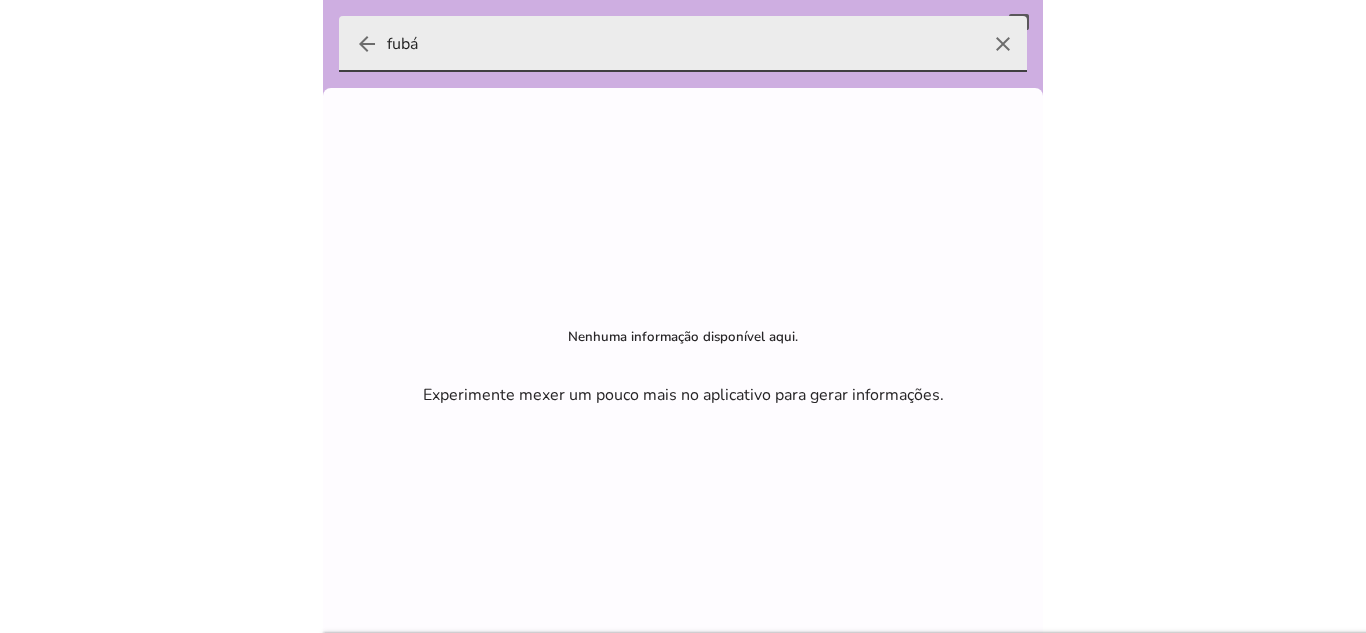type on "fubá" 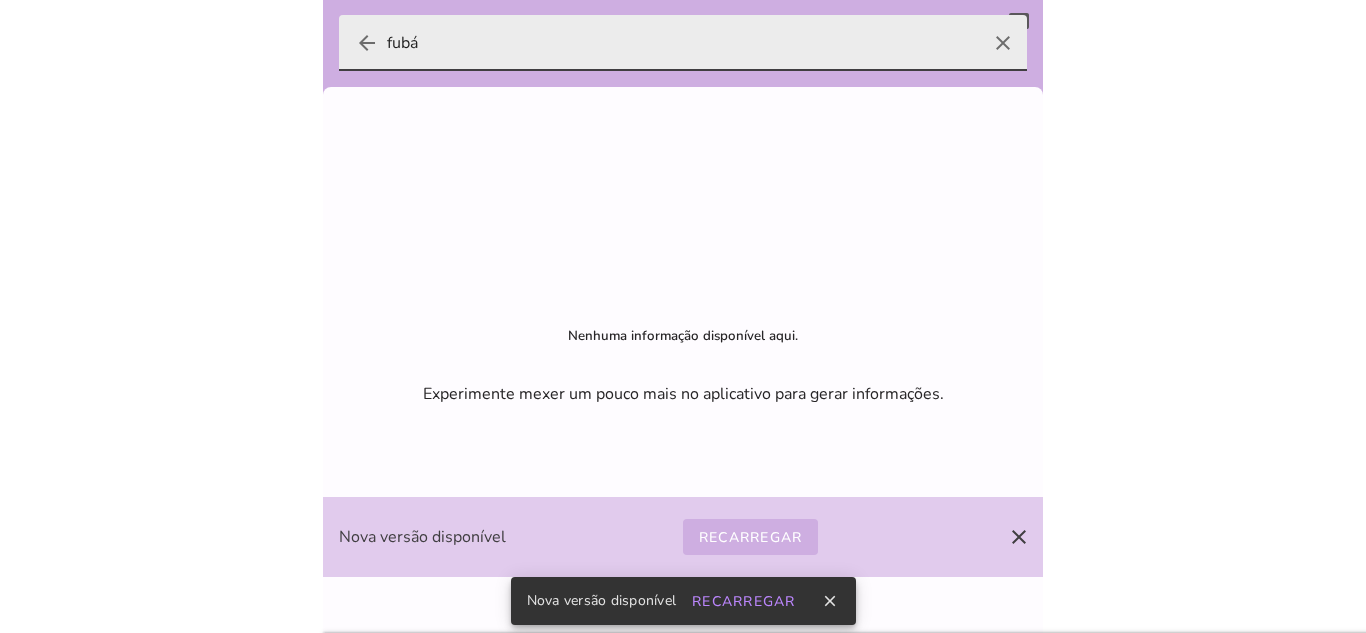 click on "clear" at bounding box center [1003, 43] 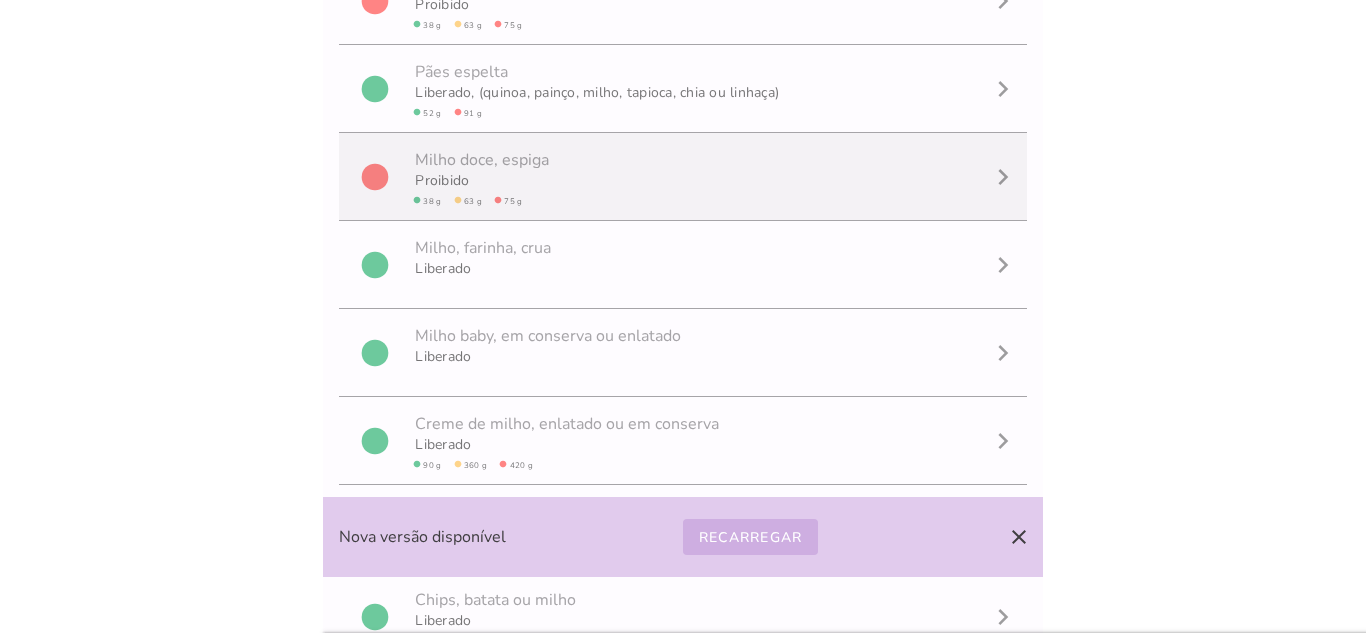 scroll, scrollTop: 895, scrollLeft: 0, axis: vertical 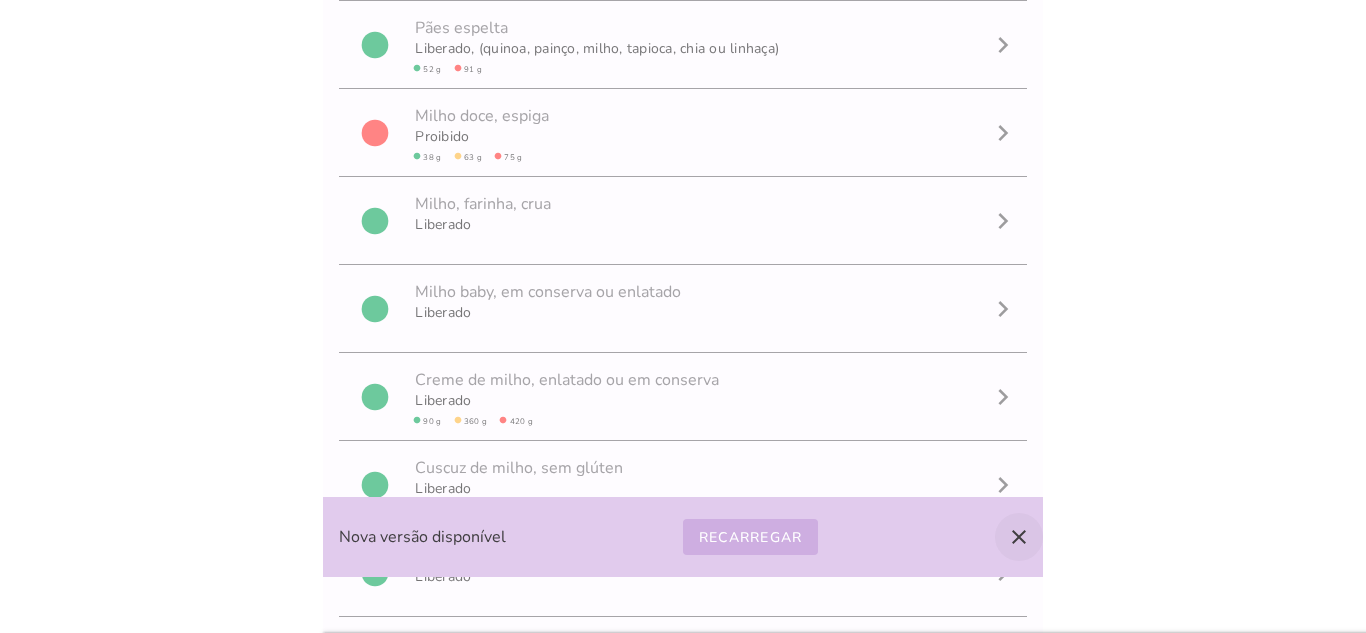 type on "milho" 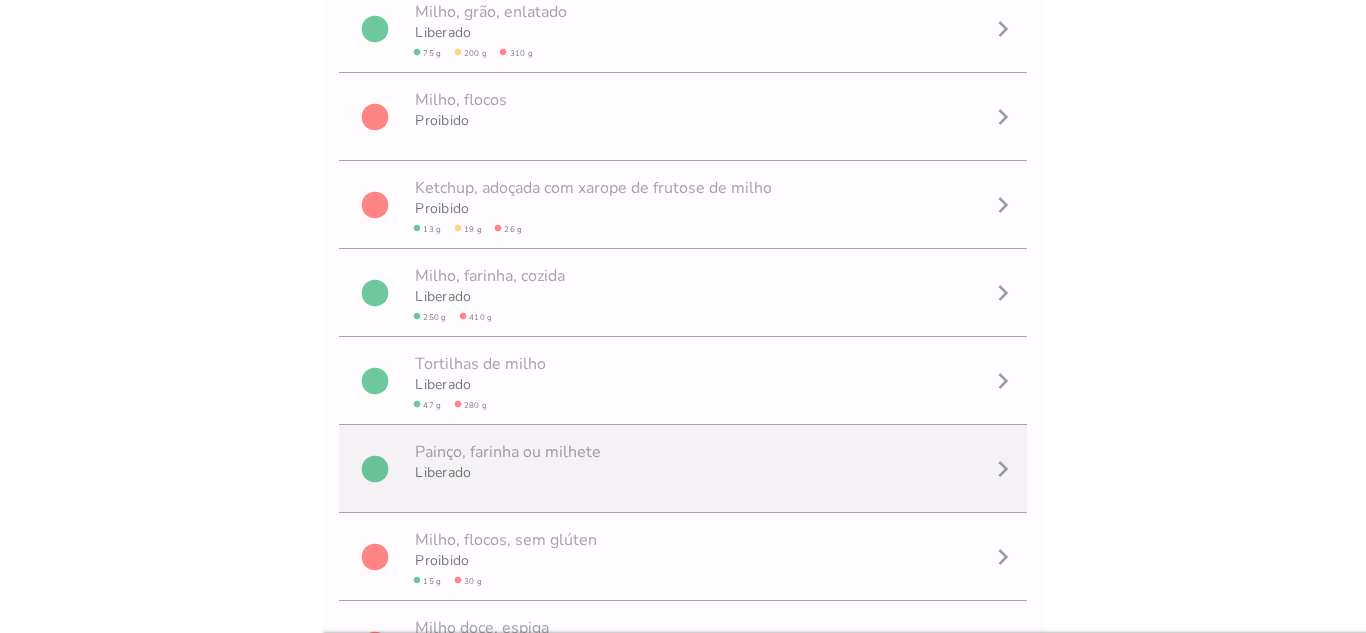 scroll, scrollTop: 0, scrollLeft: 0, axis: both 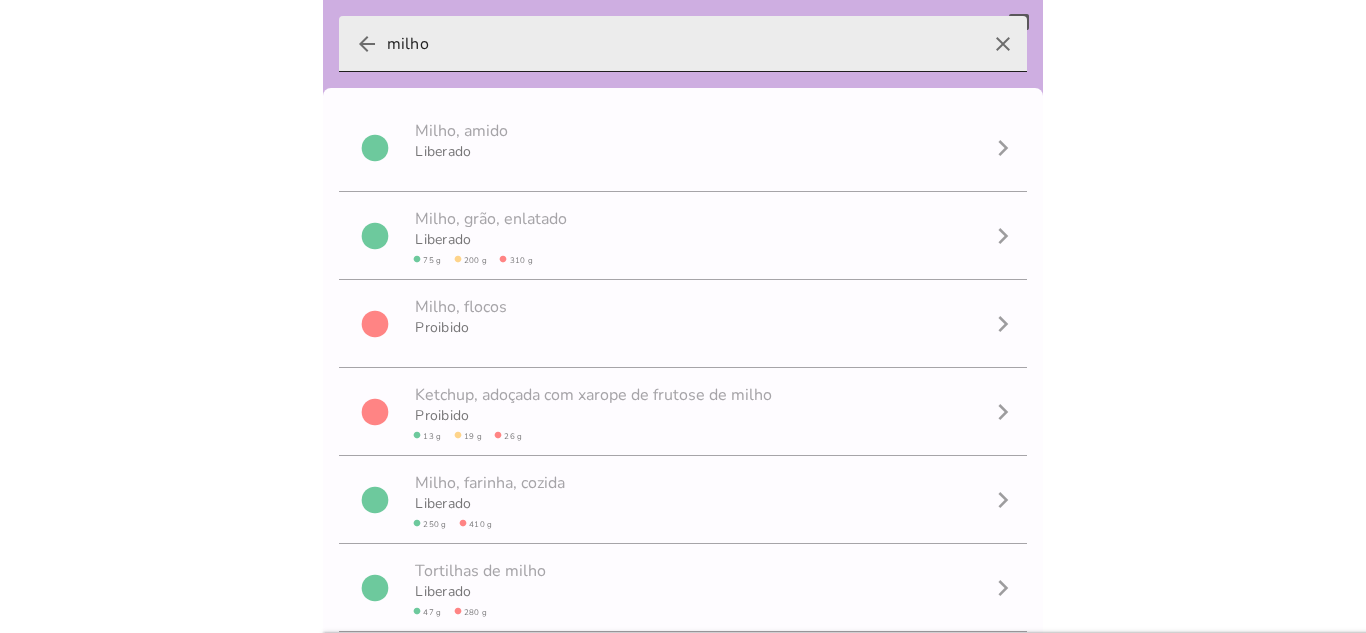click on "clear" at bounding box center (1003, 44) 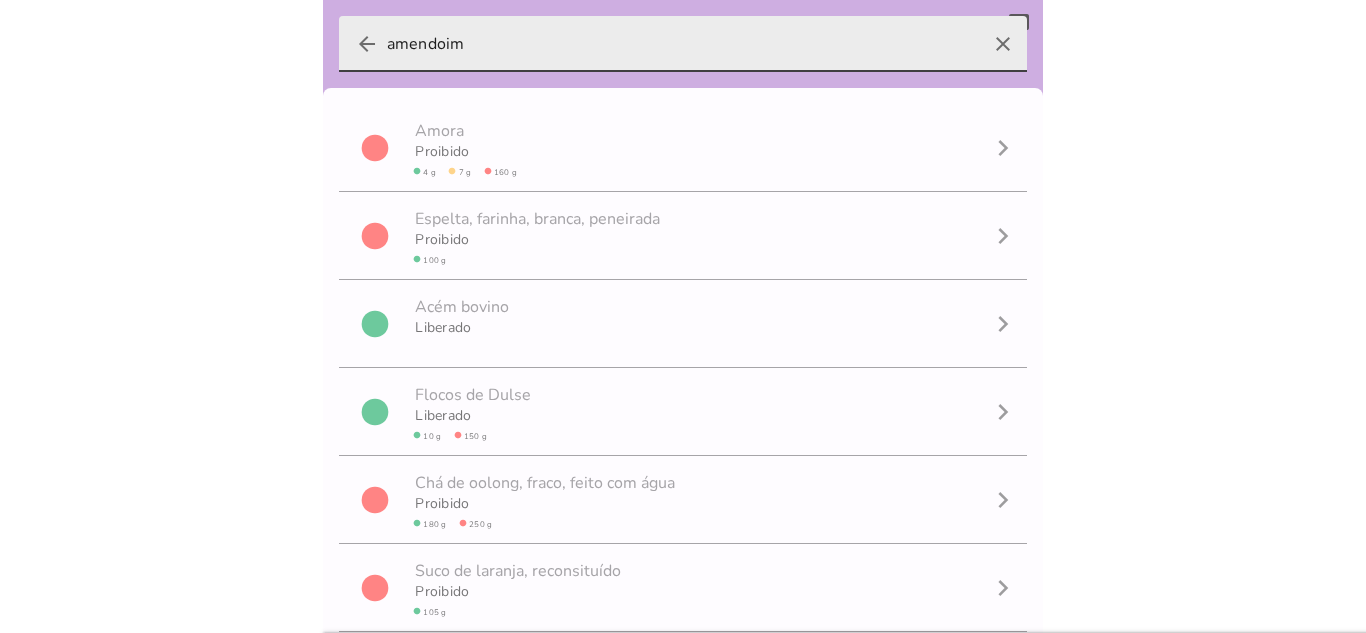 scroll, scrollTop: 1, scrollLeft: 0, axis: vertical 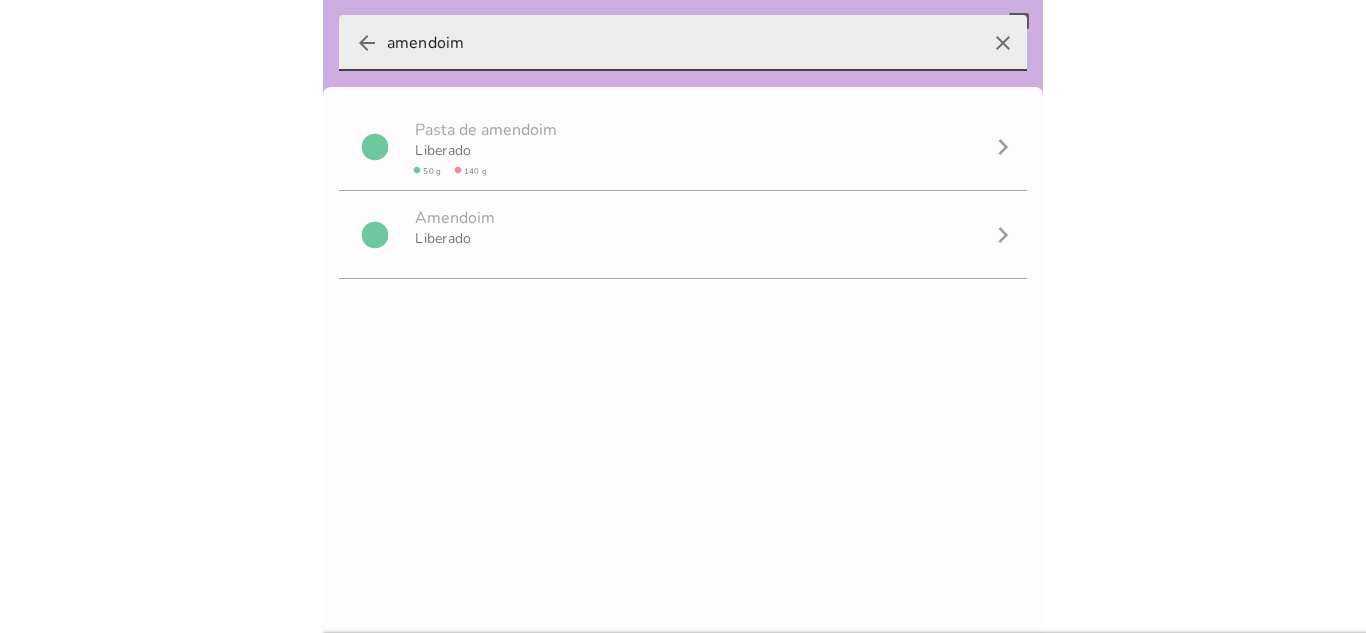 type on "amendoim" 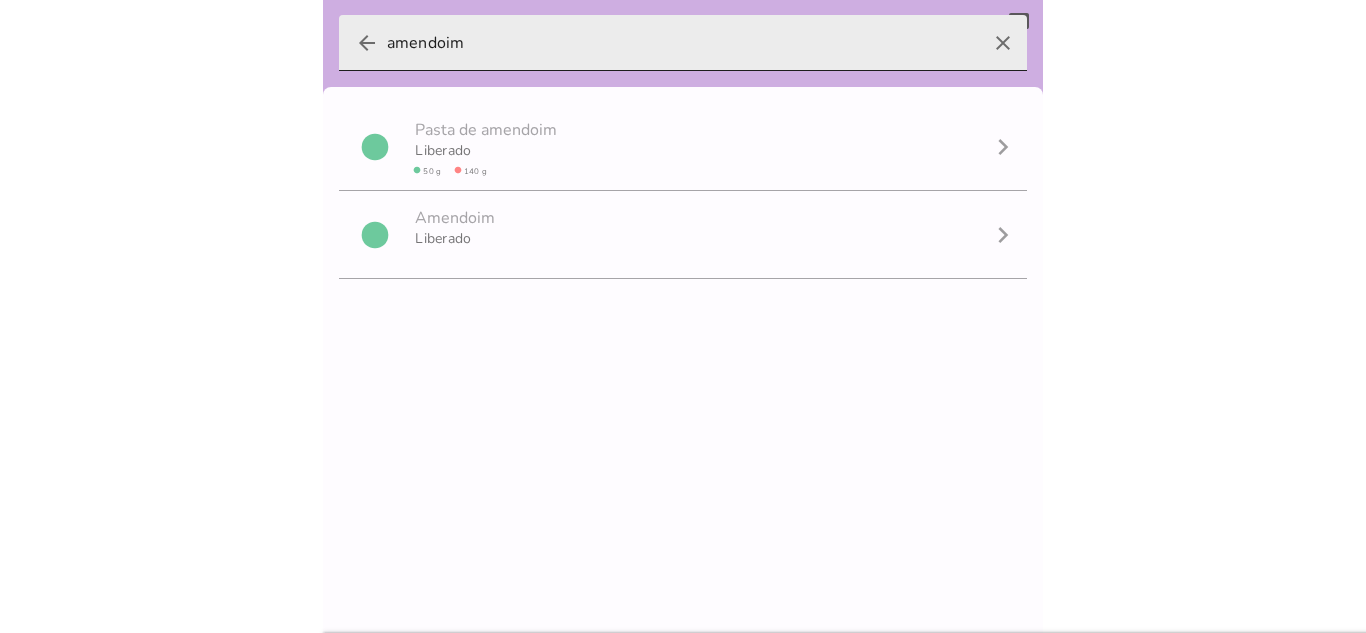 click on "clear" at bounding box center (1003, 43) 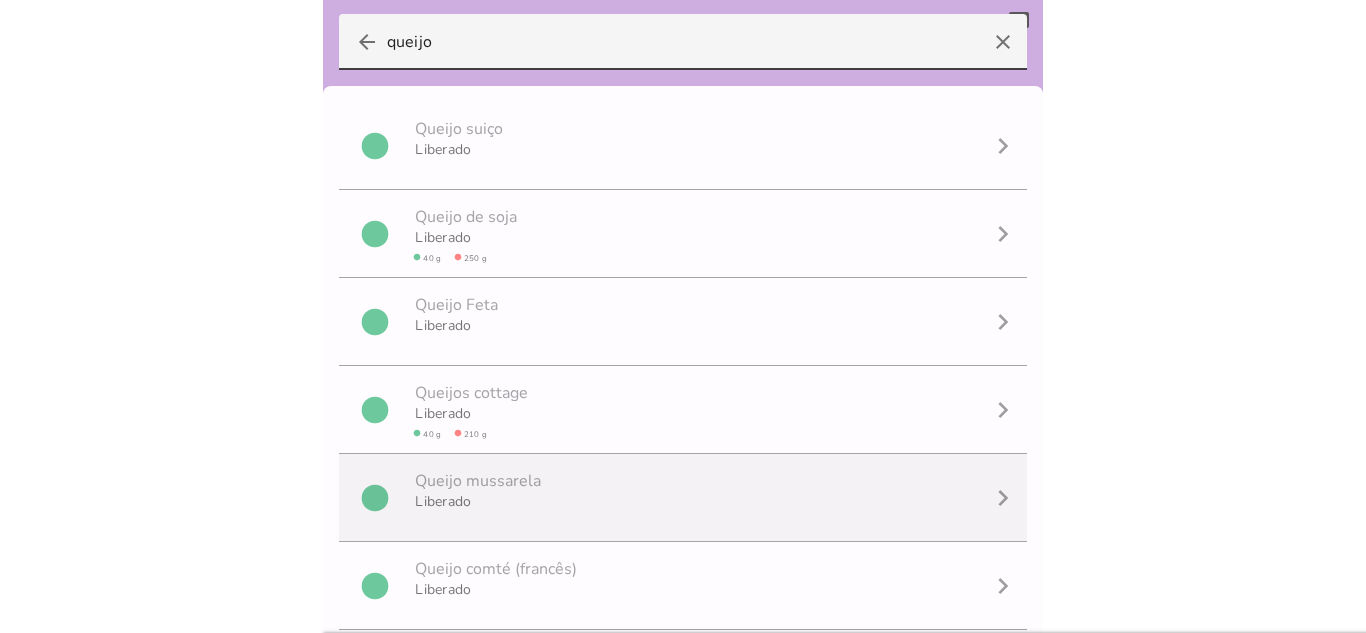 scroll, scrollTop: 0, scrollLeft: 0, axis: both 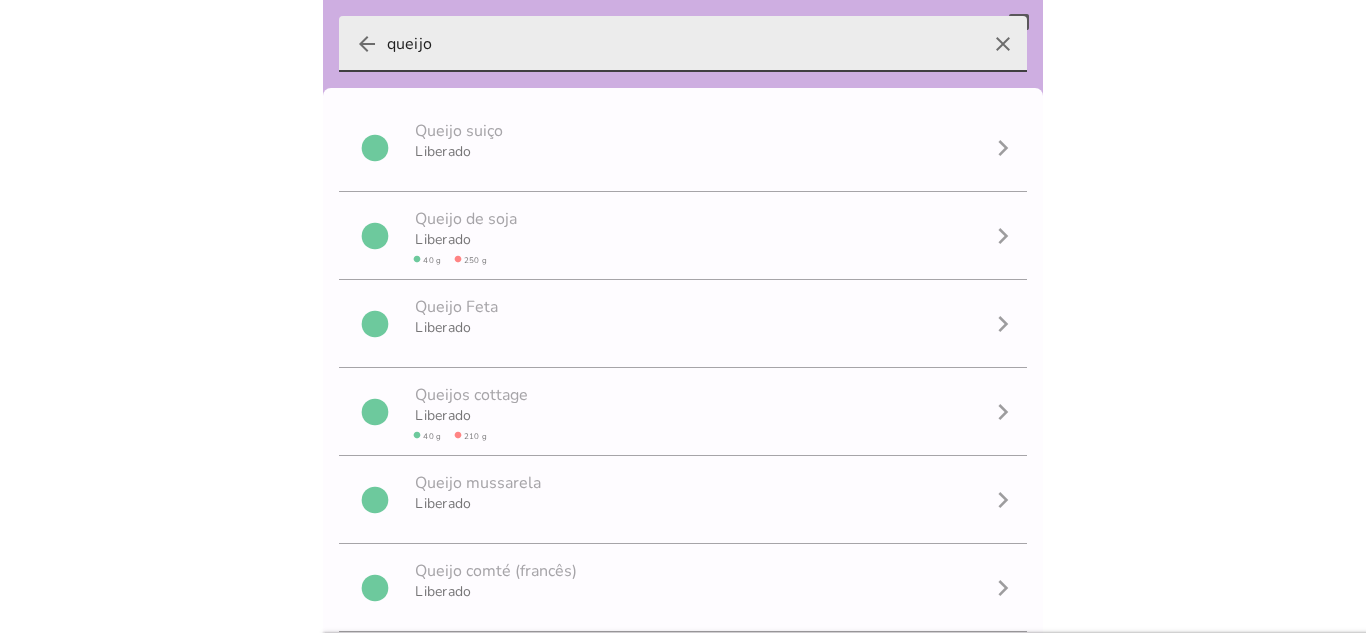 type on "queijo" 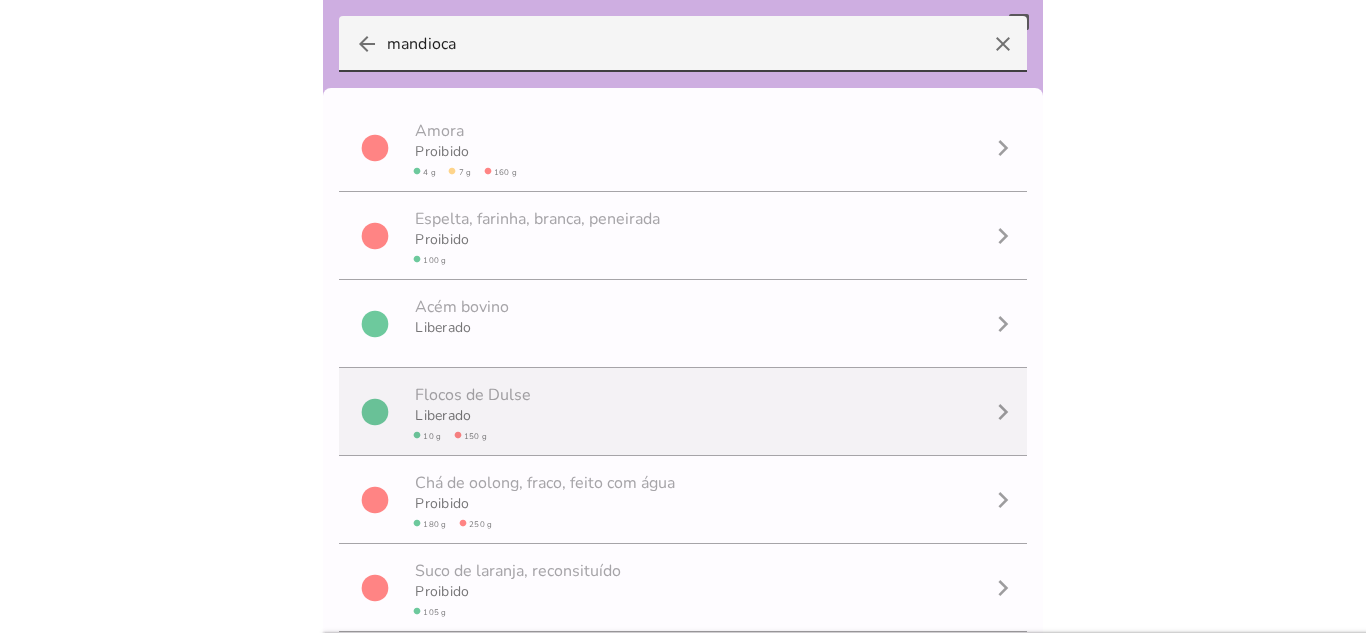 scroll, scrollTop: 1, scrollLeft: 0, axis: vertical 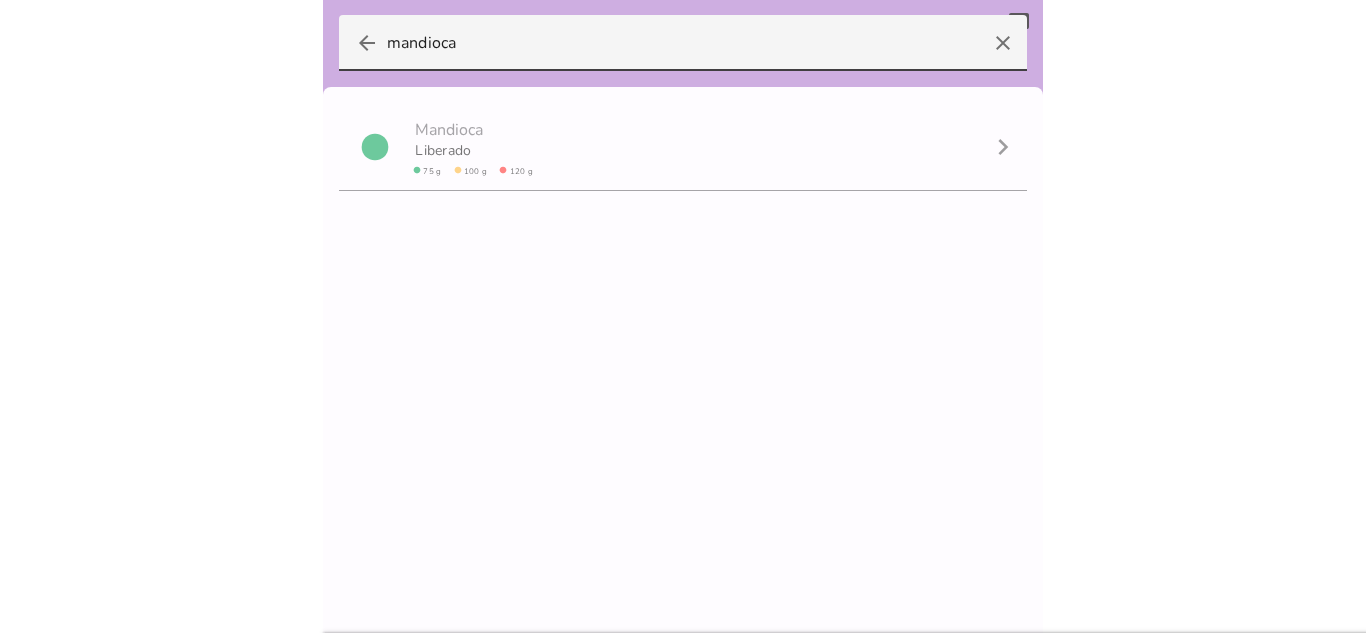 type on "mandioca" 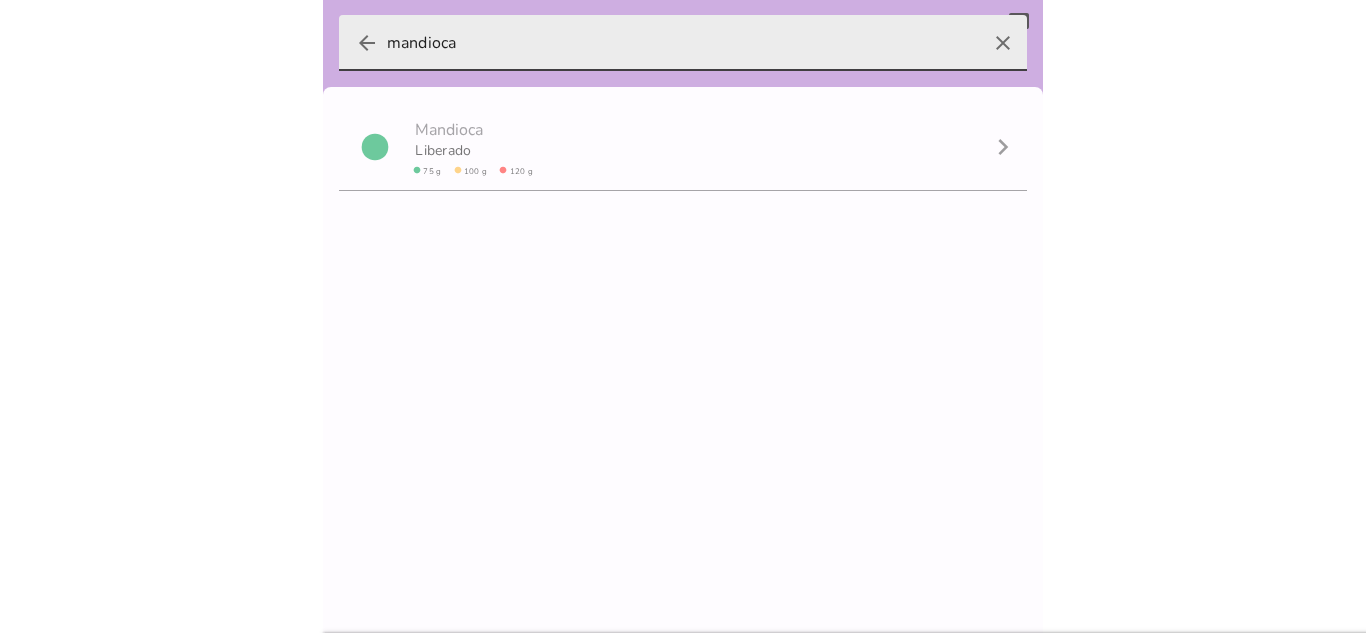 click on "clear" at bounding box center (1003, 43) 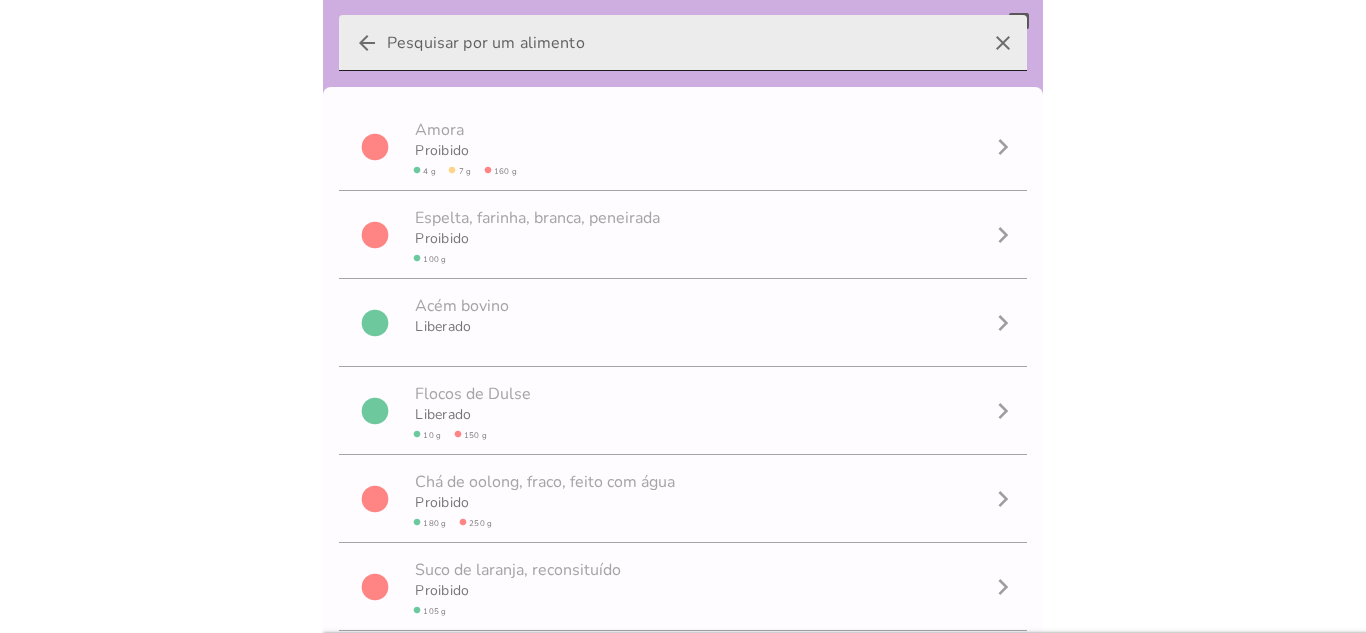 click on "clear" at bounding box center (1003, 43) 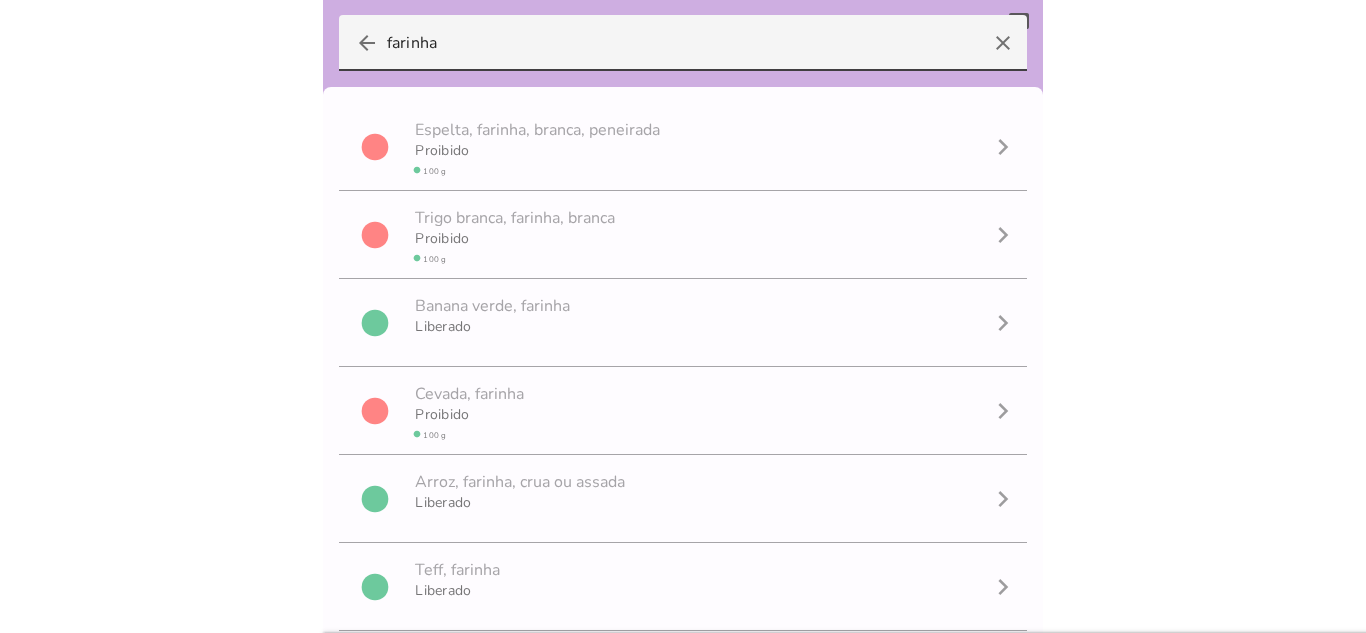 type on "farinha" 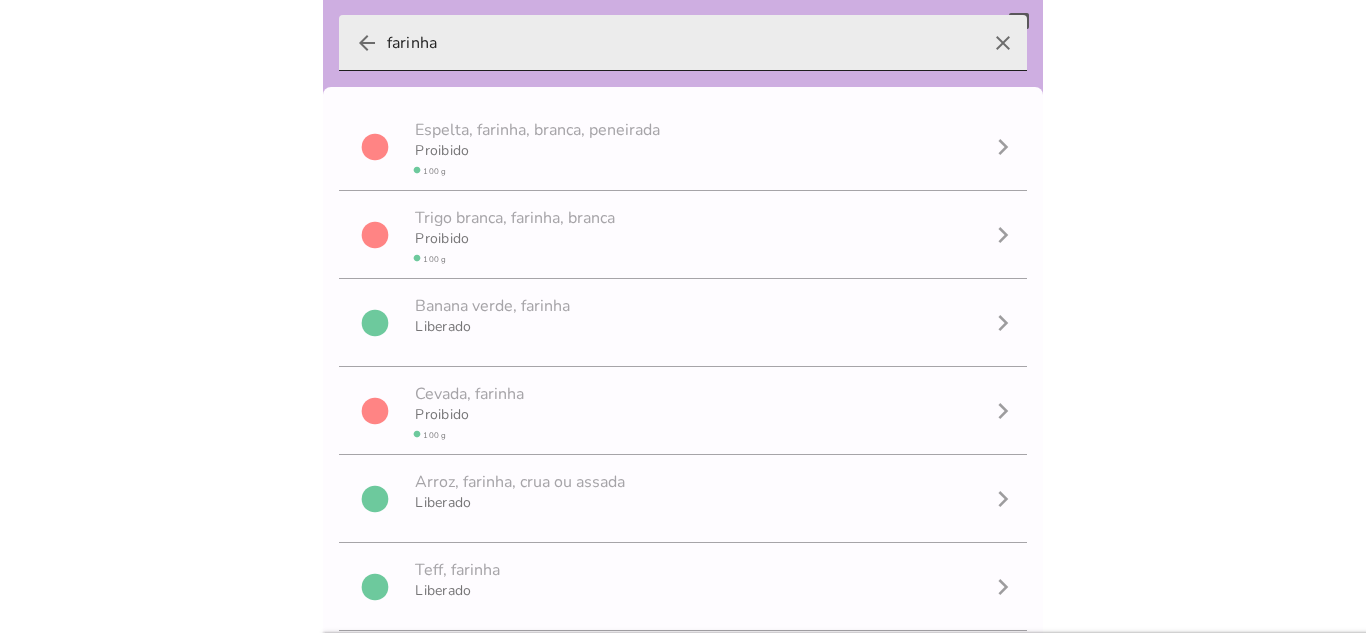 click on "clear" at bounding box center [1003, 43] 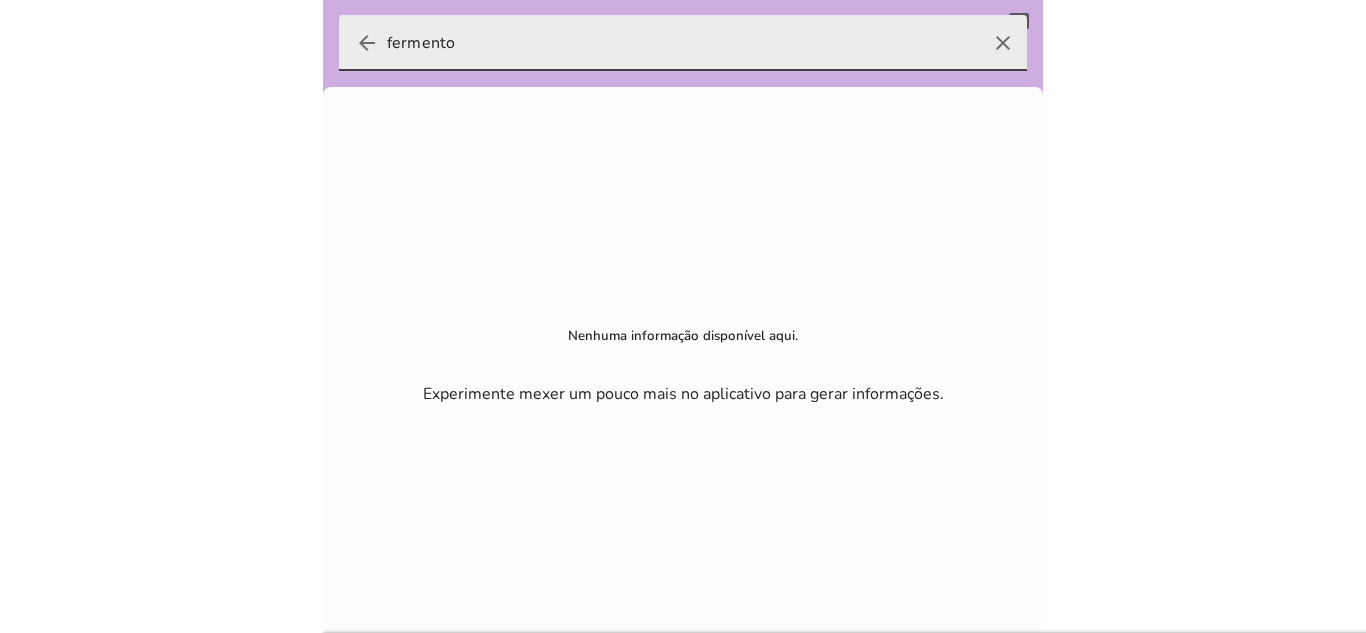 type on "fermento" 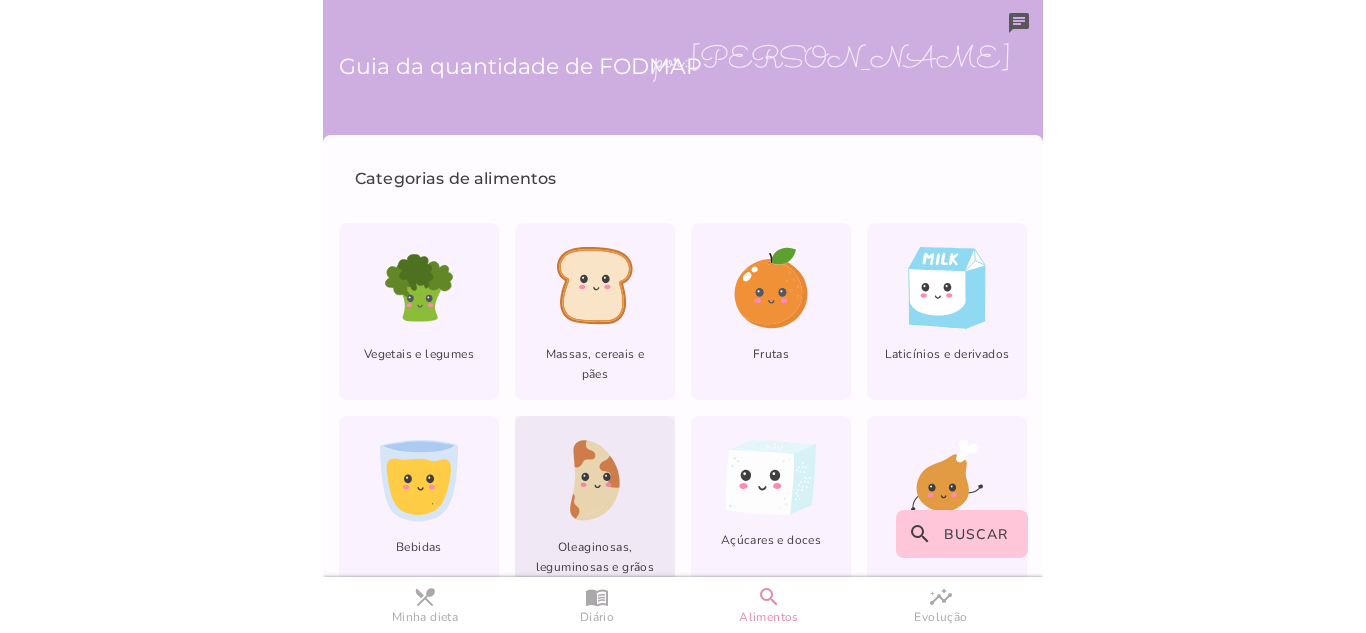 scroll, scrollTop: 226, scrollLeft: 0, axis: vertical 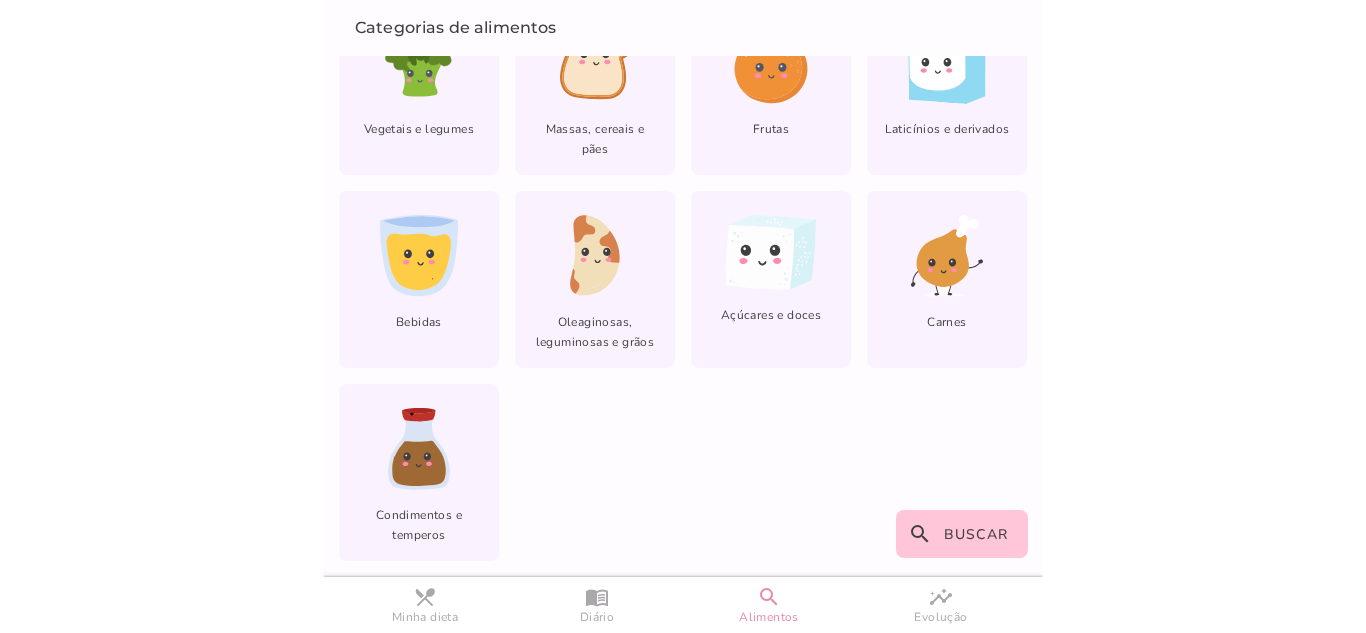 click on "Minha dieta" at bounding box center [425, 617] 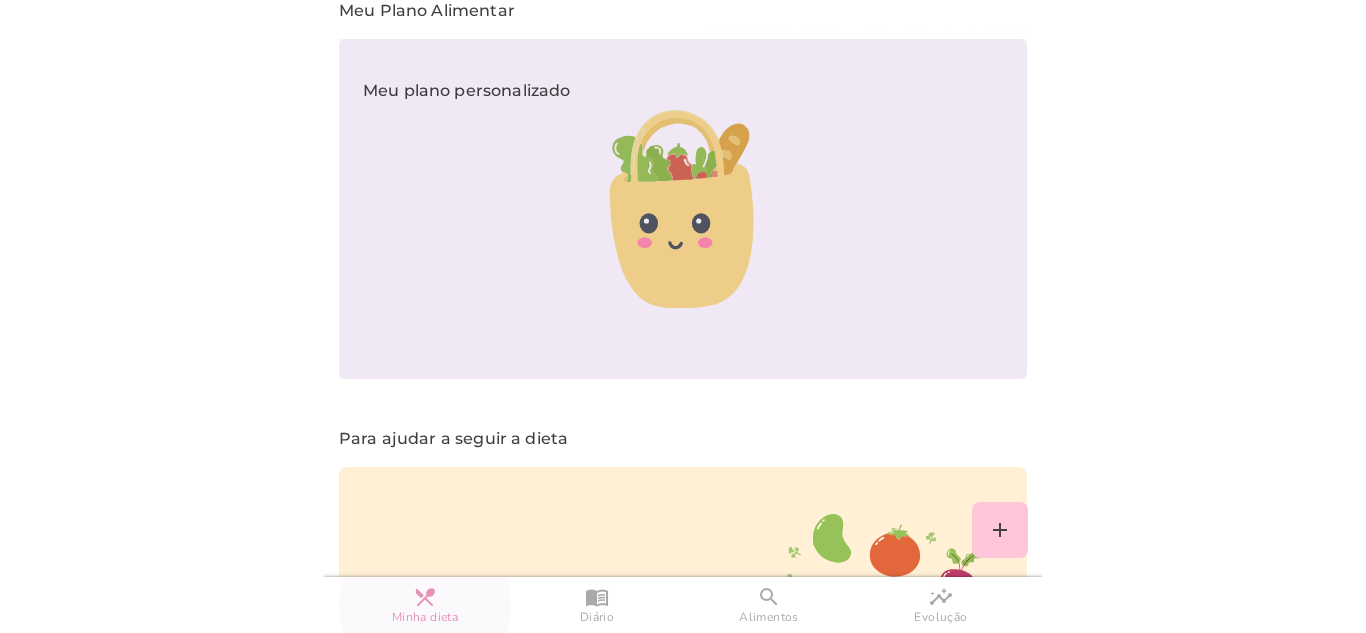 scroll, scrollTop: 1415, scrollLeft: 0, axis: vertical 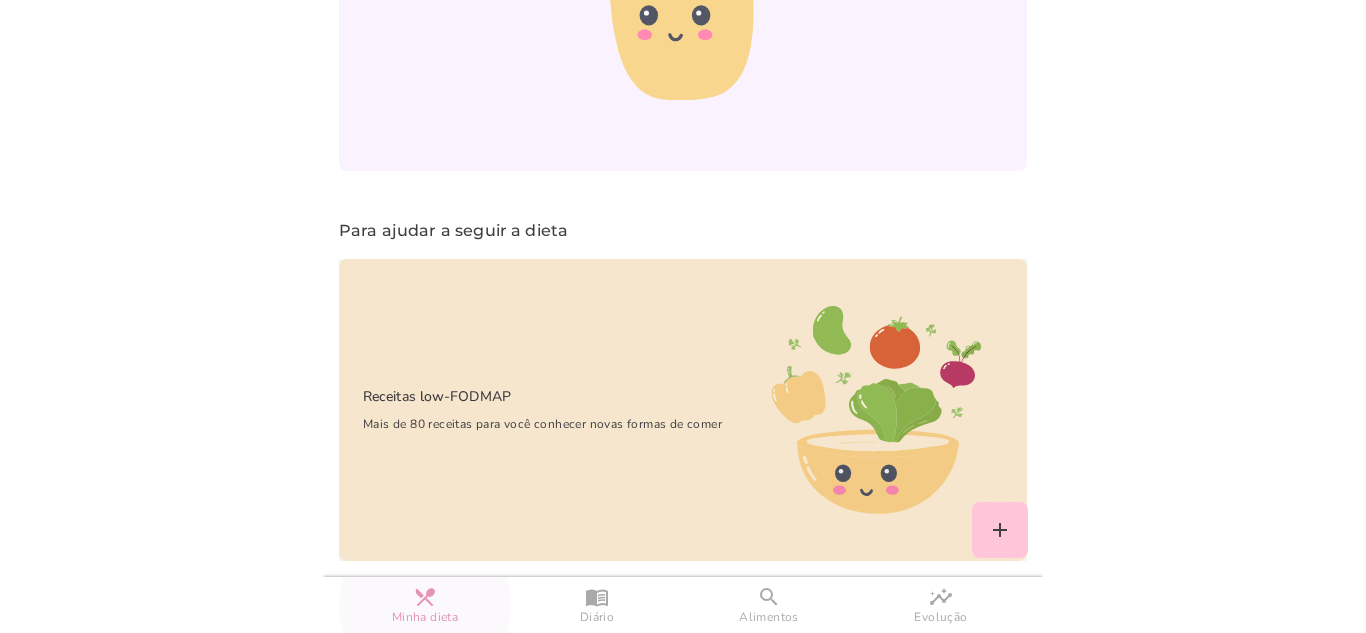 click on "Mais de 80 receitas para você conhecer novas formas de
comer" at bounding box center [530, 424] 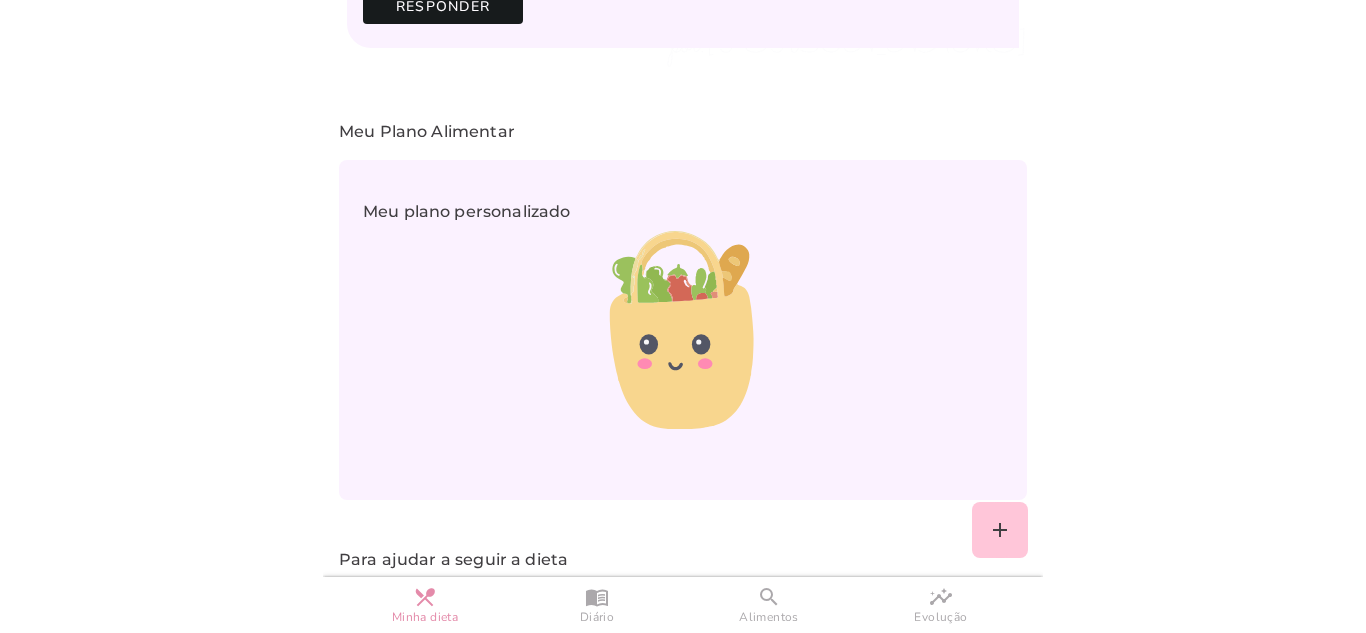 scroll, scrollTop: 1015, scrollLeft: 0, axis: vertical 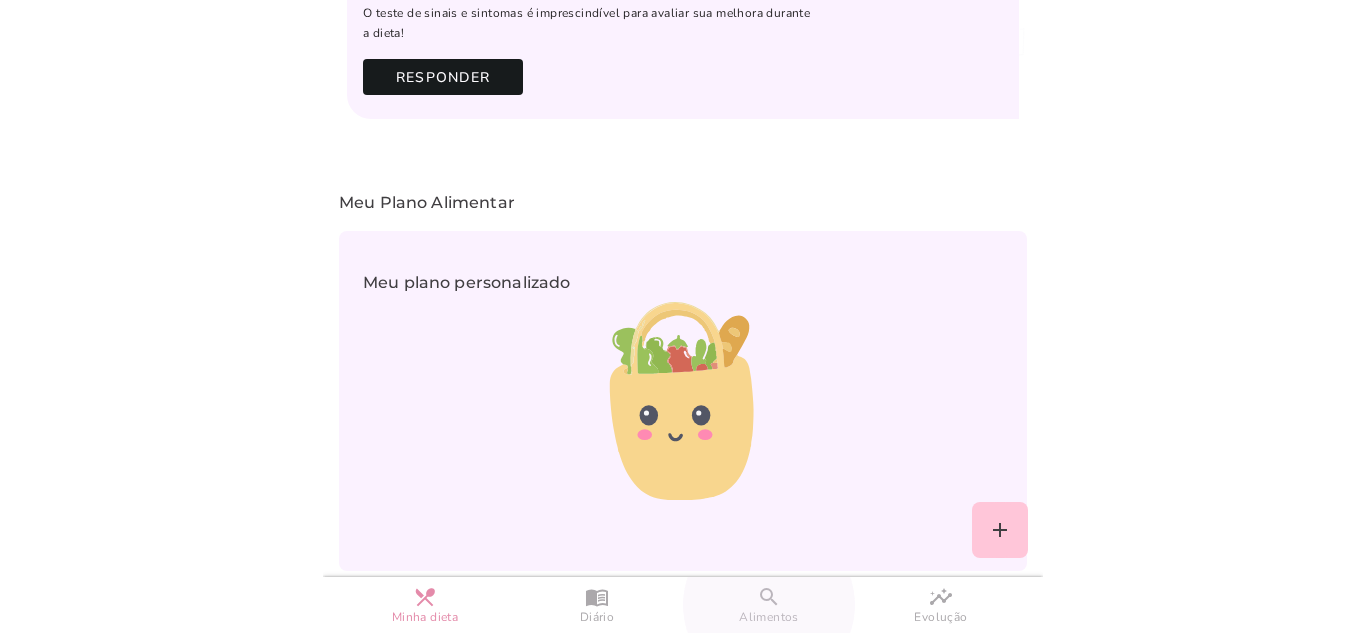click on "search
Alimentos" at bounding box center (769, 605) 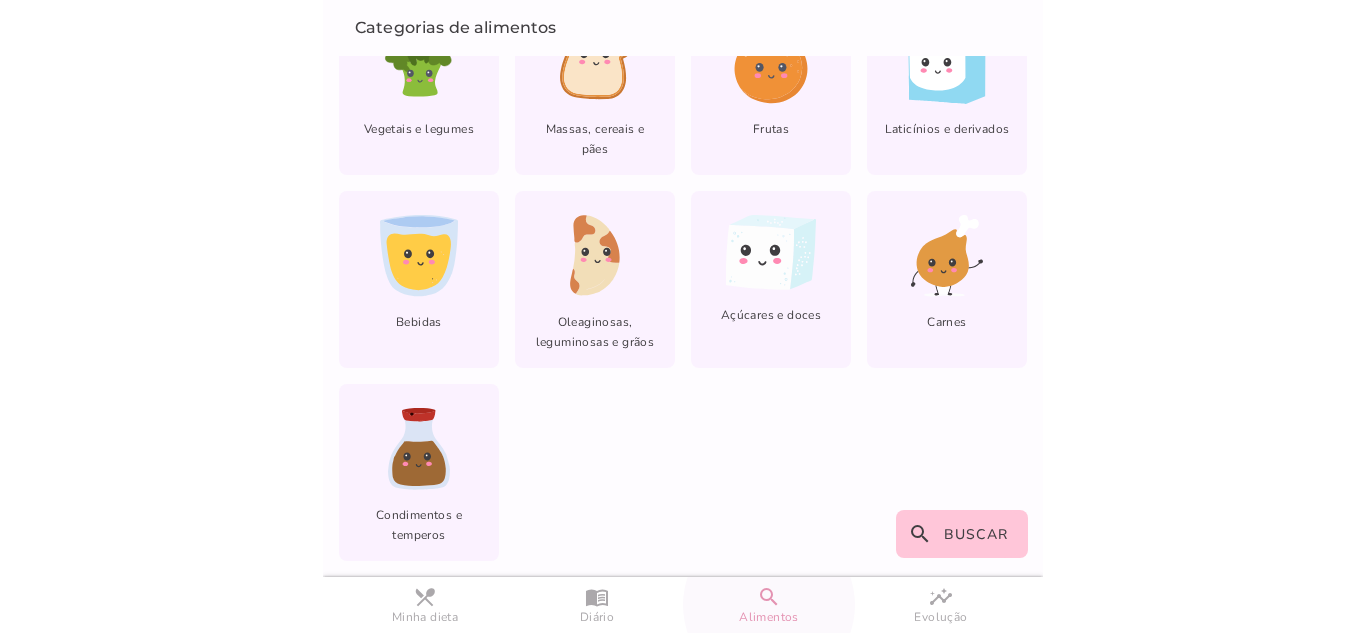 scroll, scrollTop: 186, scrollLeft: 0, axis: vertical 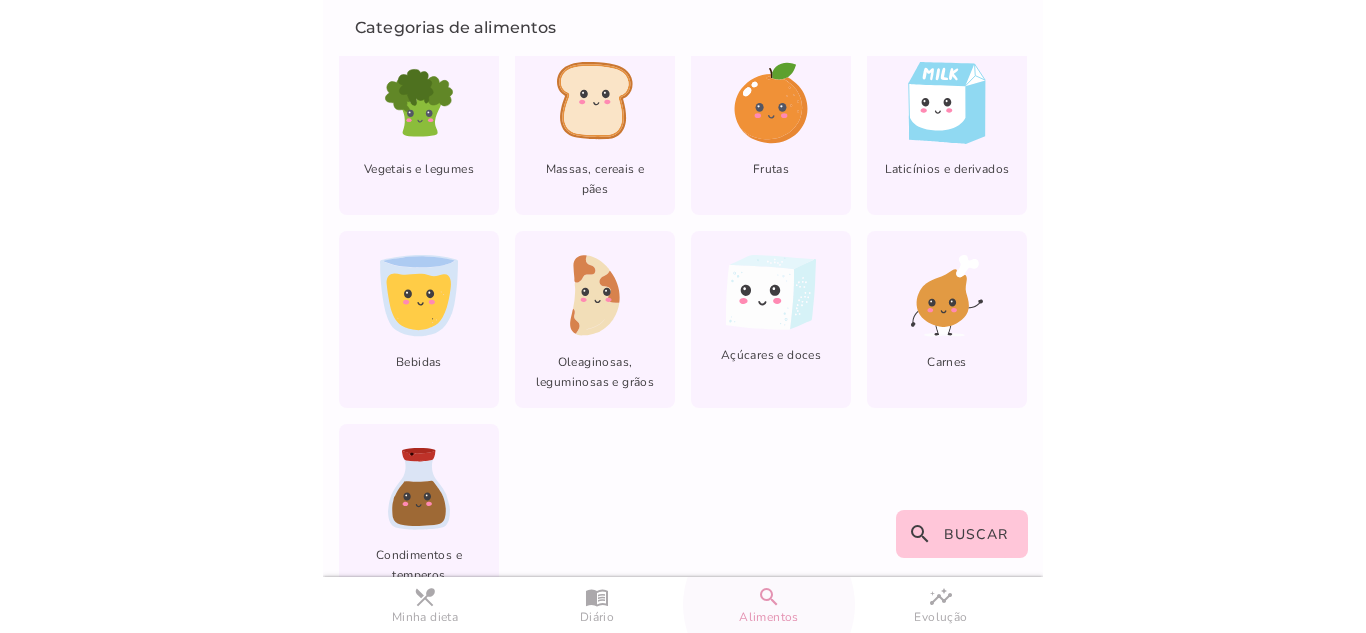click on "Categorias de alimentos
Vegetais e legumes
Massas, cereais e pães
Frutas
lfm-list-milk" at bounding box center [683, 283] 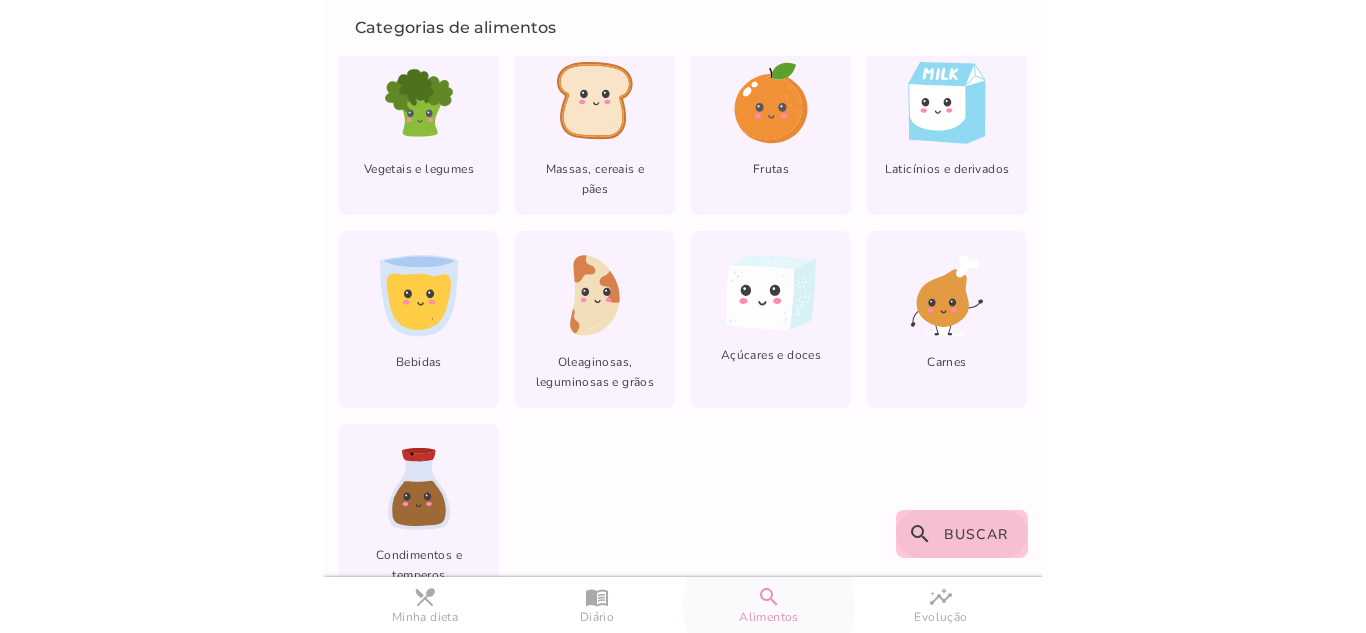 click on "search" at bounding box center (0, 0) 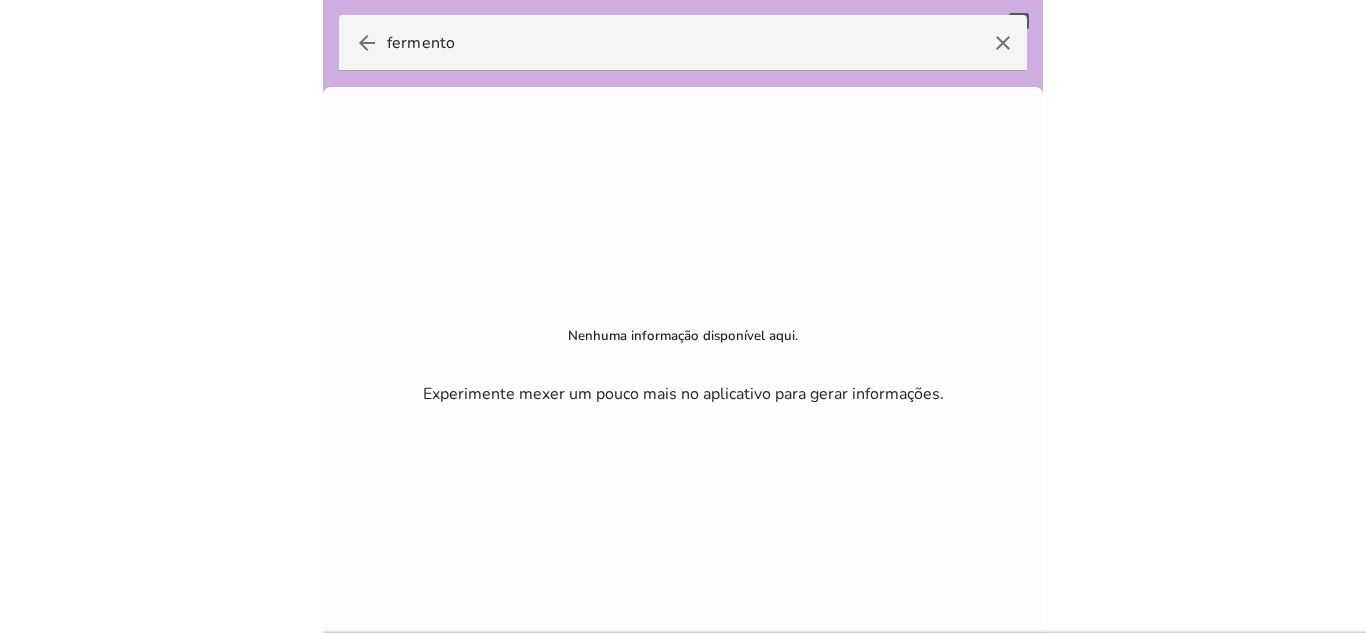 scroll, scrollTop: 1, scrollLeft: 0, axis: vertical 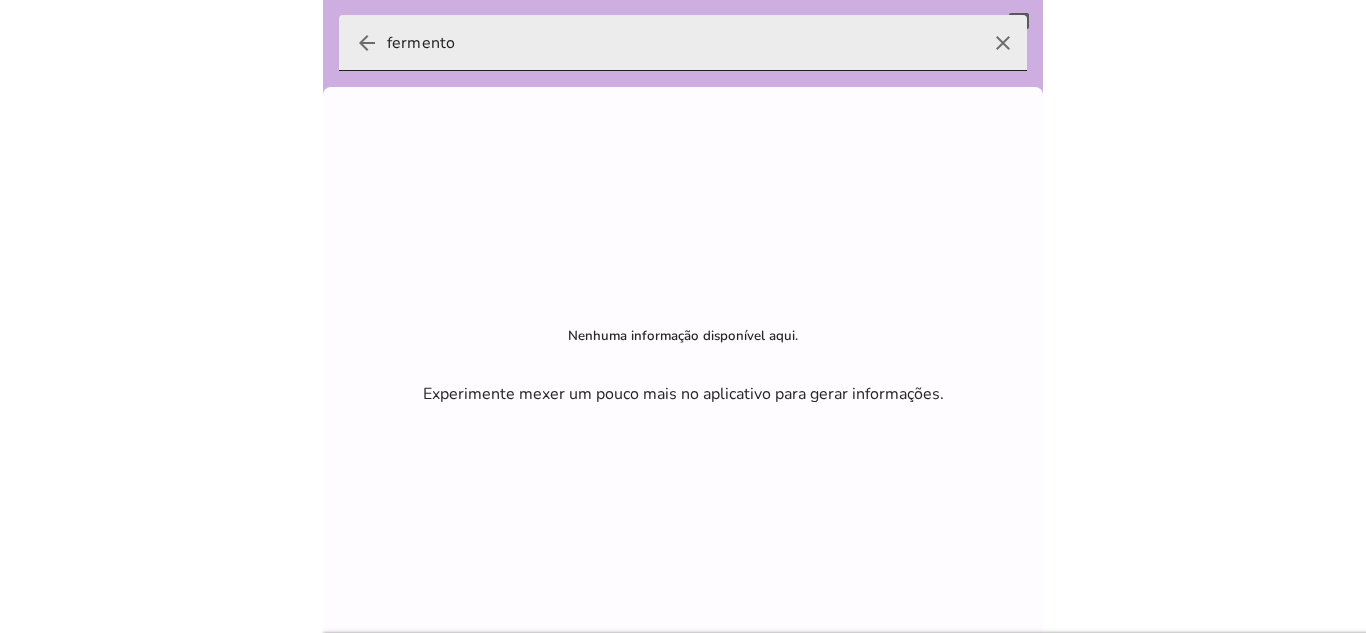 click on "clear" at bounding box center [1003, 43] 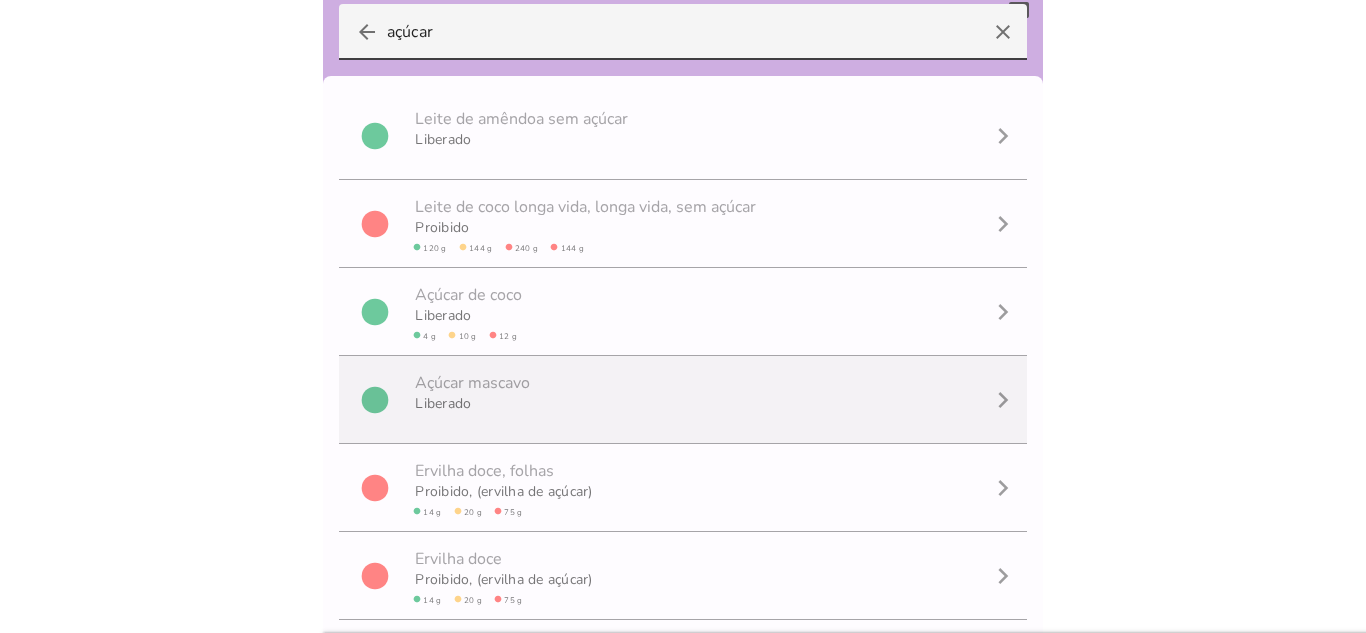 scroll, scrollTop: 15, scrollLeft: 0, axis: vertical 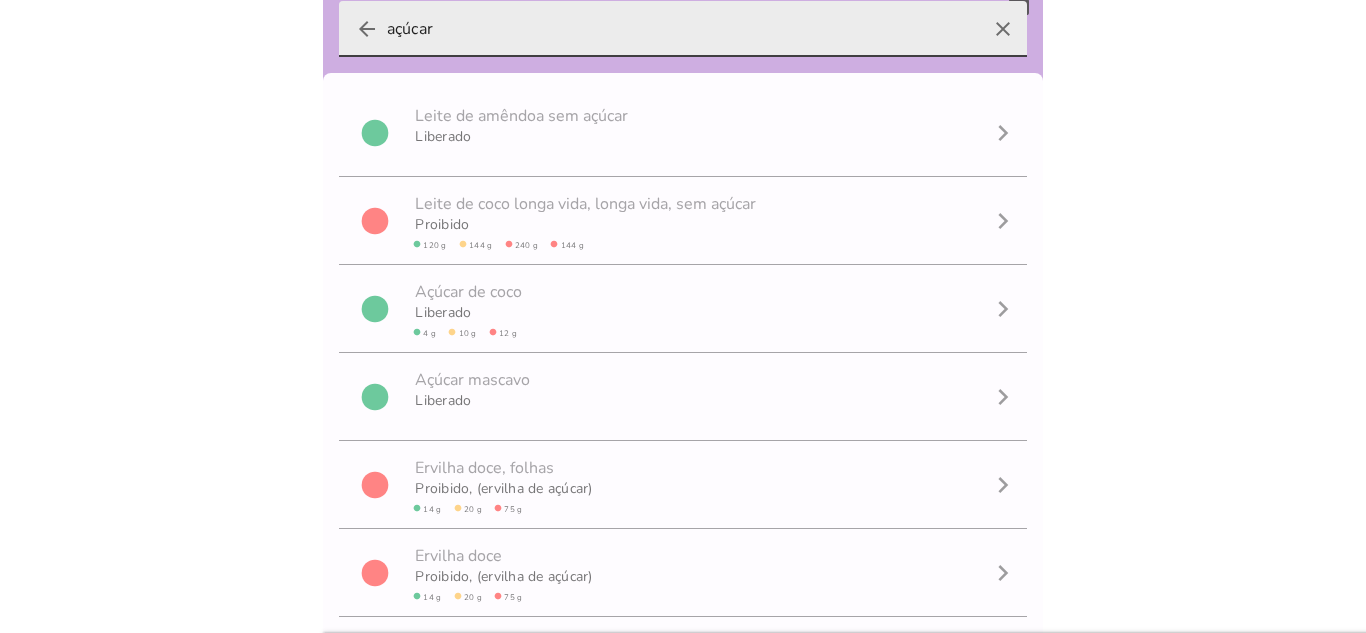 type on "açúcar" 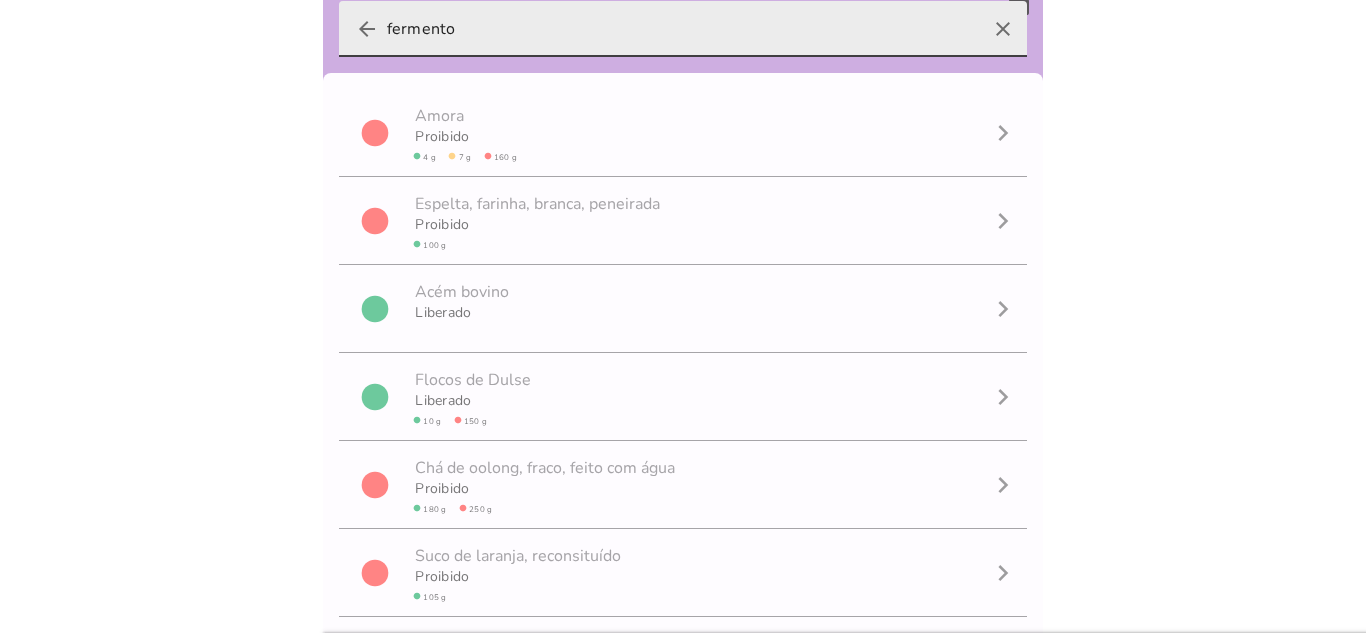 scroll, scrollTop: 1, scrollLeft: 0, axis: vertical 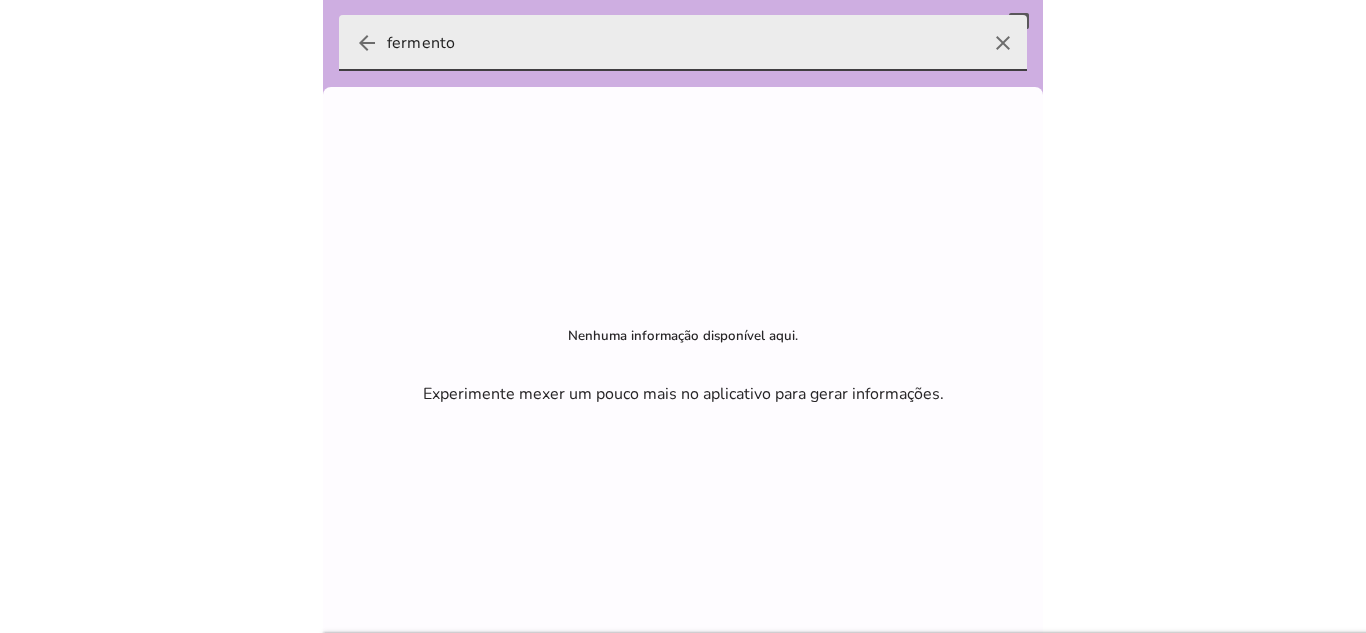 type on "fermento" 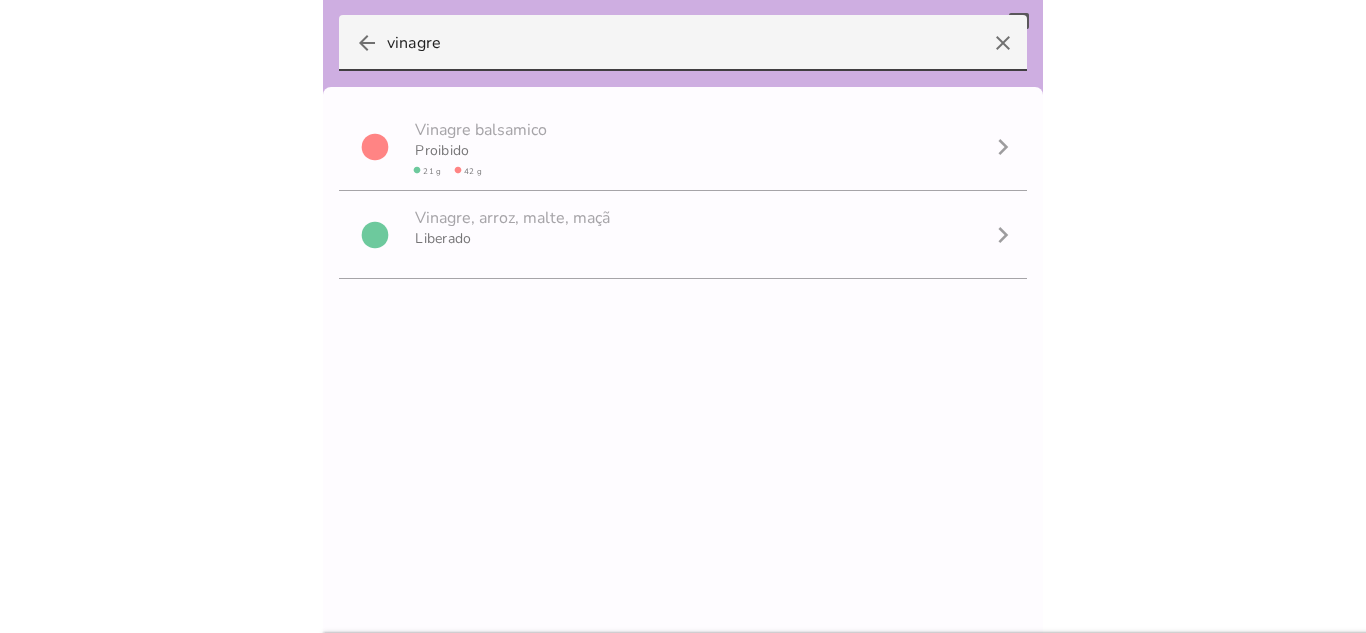 type on "vinagre" 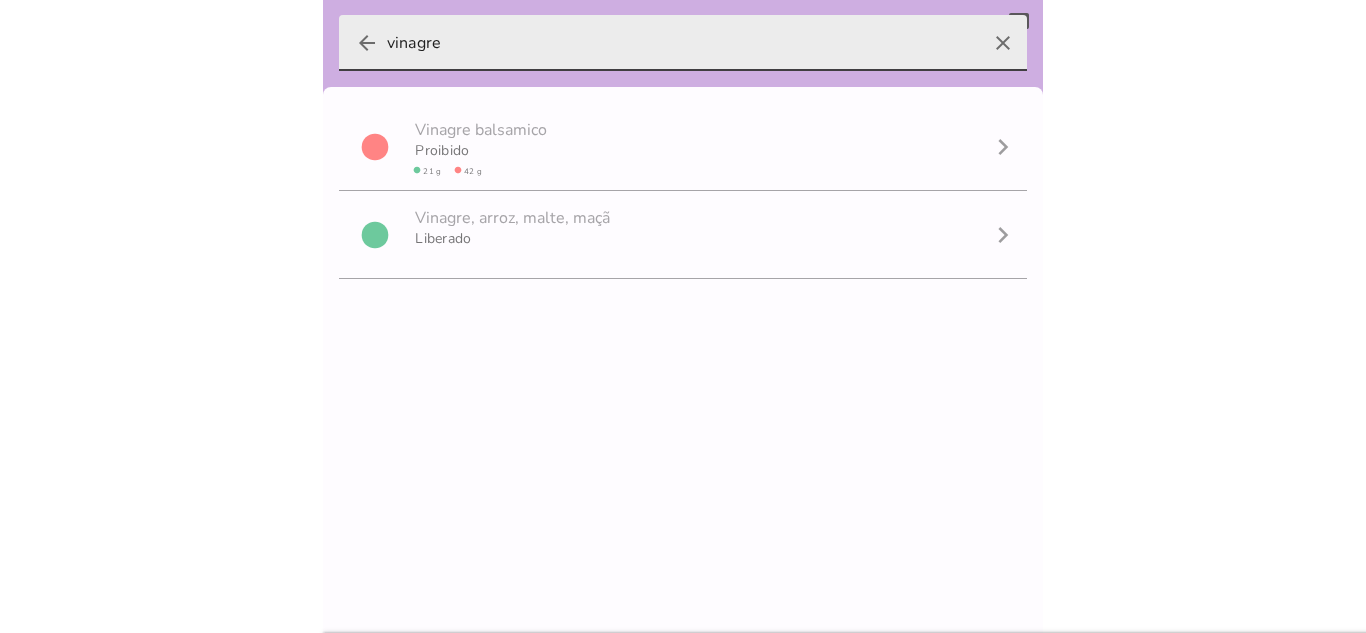 click on "clear" at bounding box center (1003, 43) 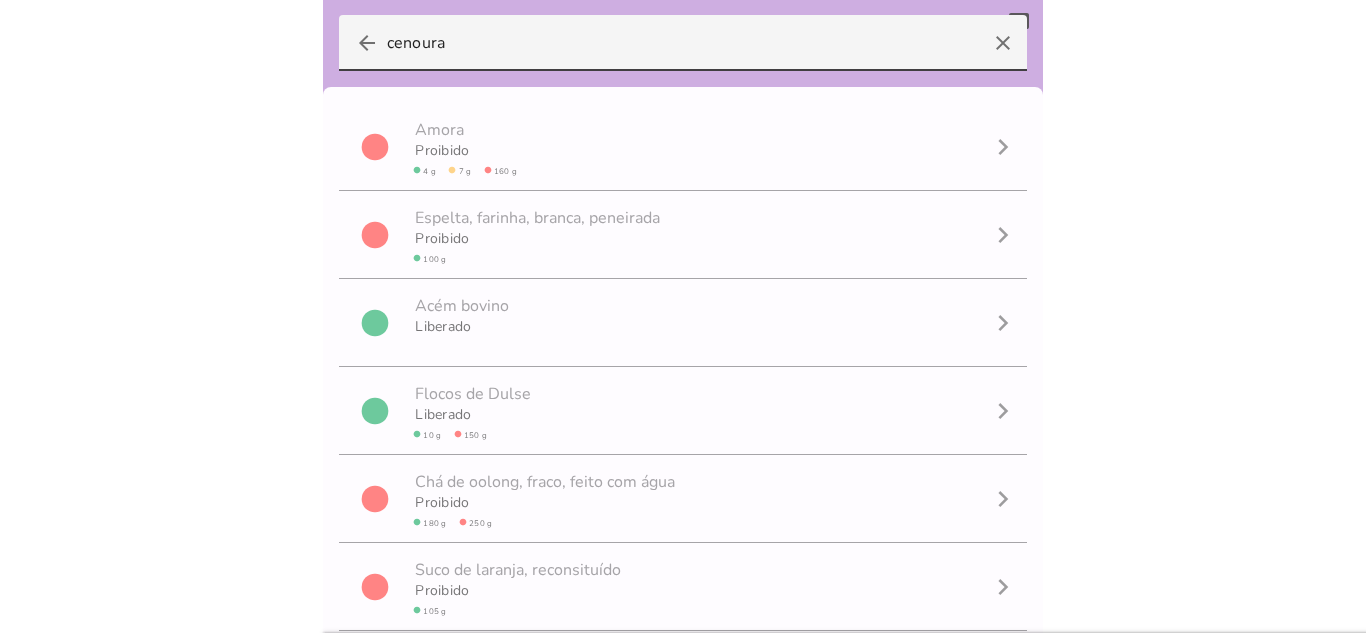 scroll, scrollTop: 1, scrollLeft: 0, axis: vertical 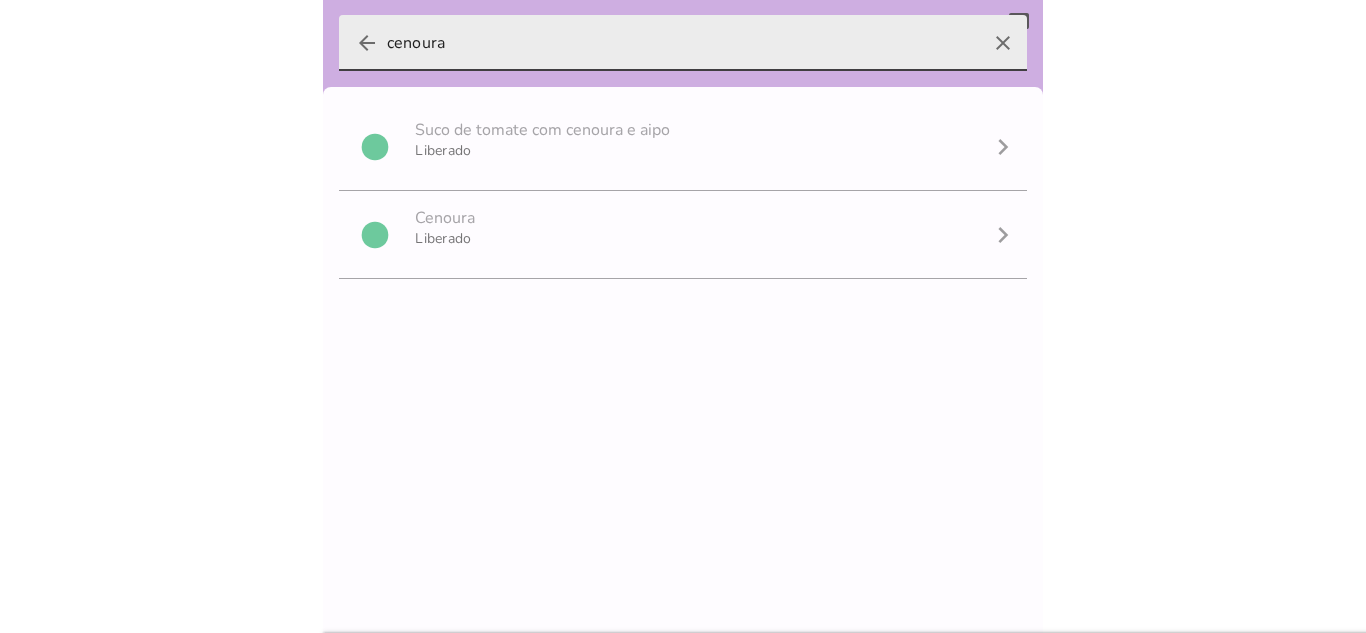 type on "cenoura" 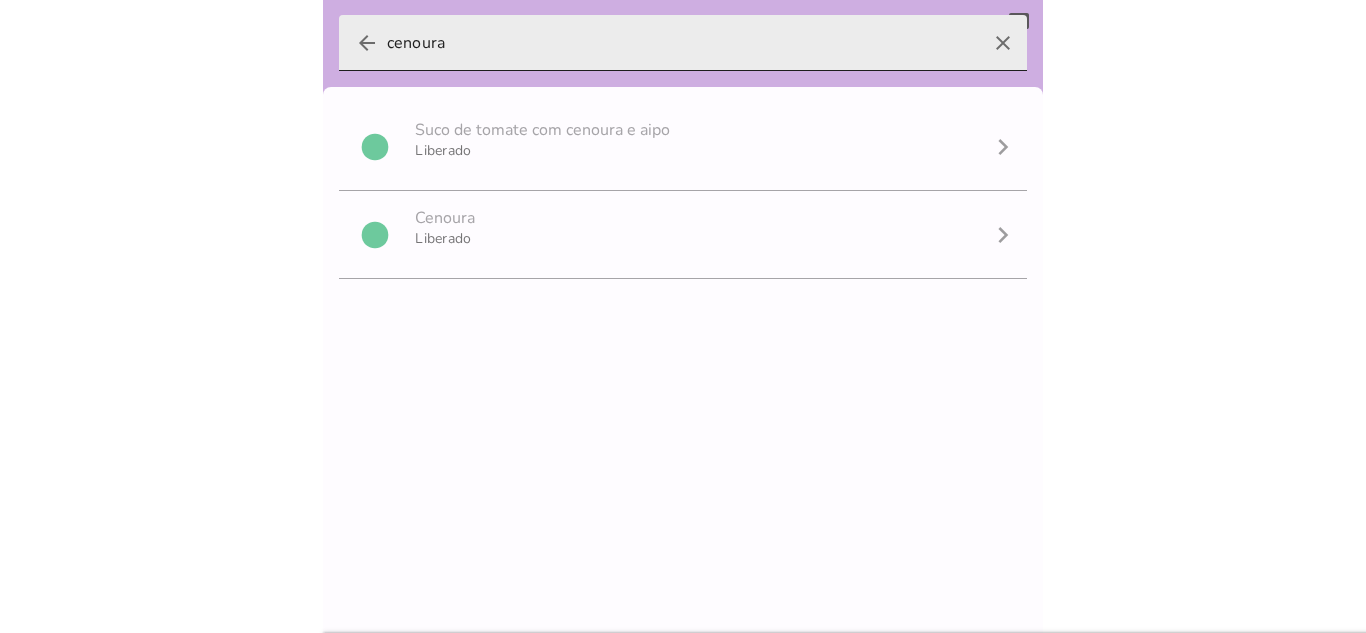 click on "clear" at bounding box center (1003, 43) 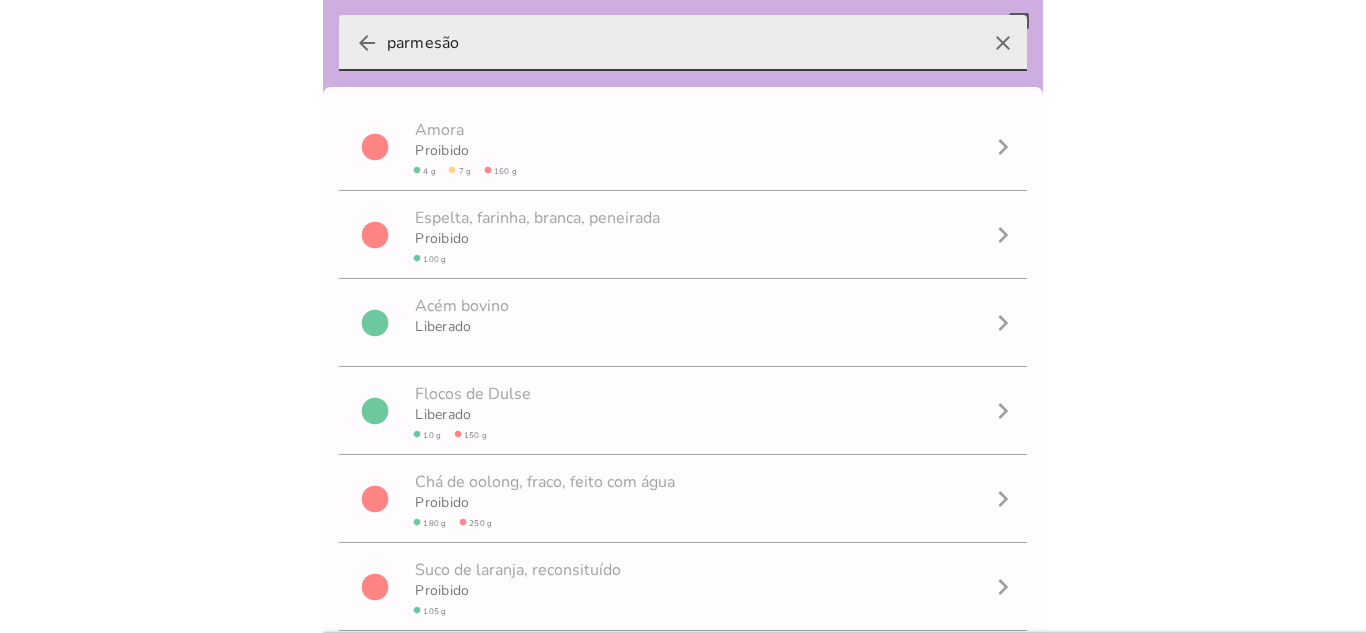 type on "parmesão" 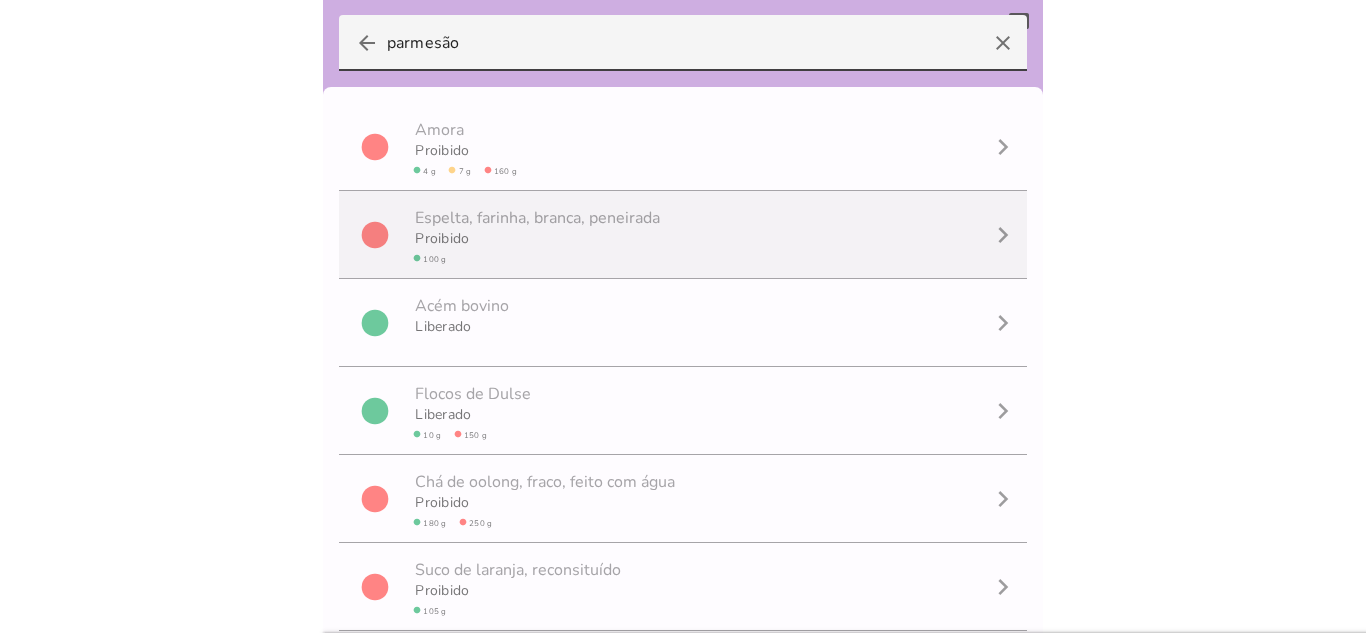 scroll, scrollTop: 1, scrollLeft: 0, axis: vertical 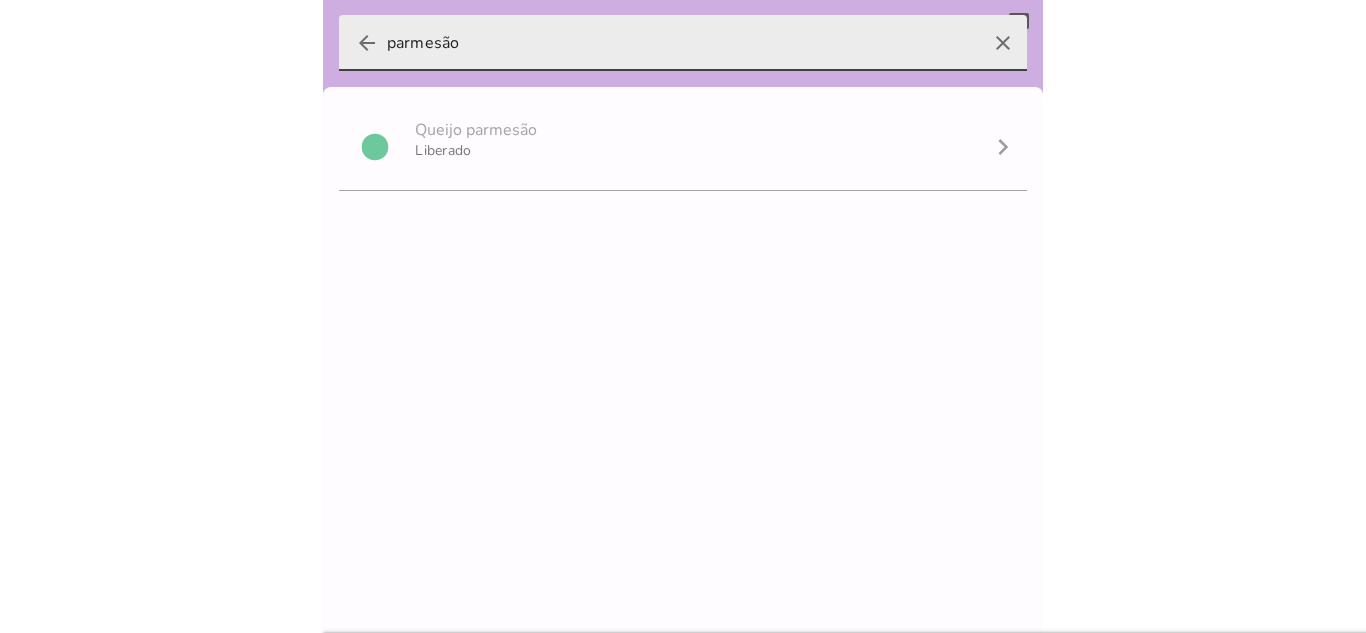 click on "clear" at bounding box center [1003, 43] 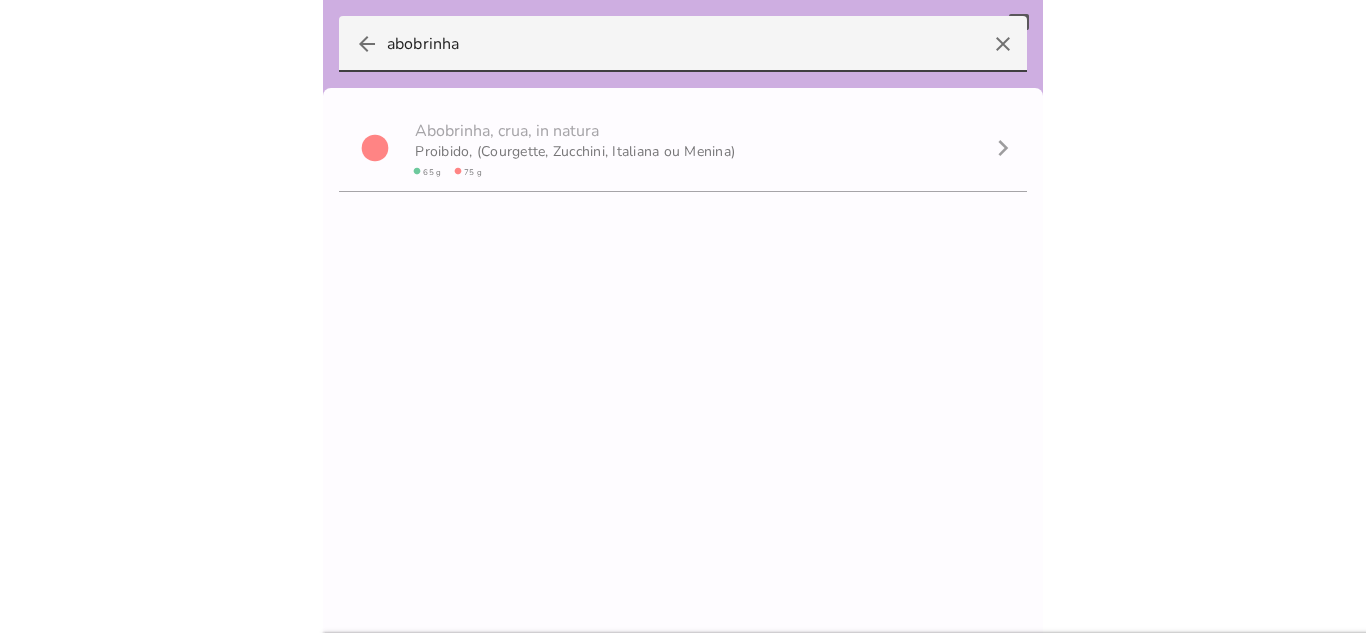 scroll, scrollTop: 1, scrollLeft: 0, axis: vertical 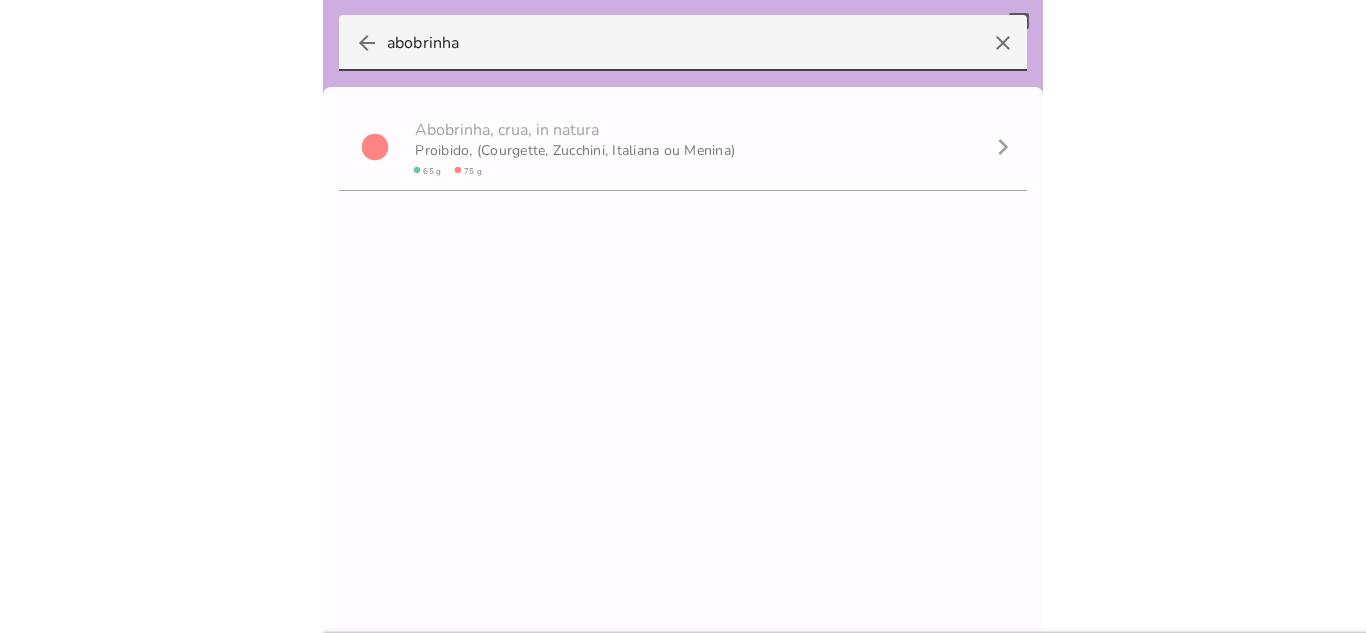 type on "abobrinha" 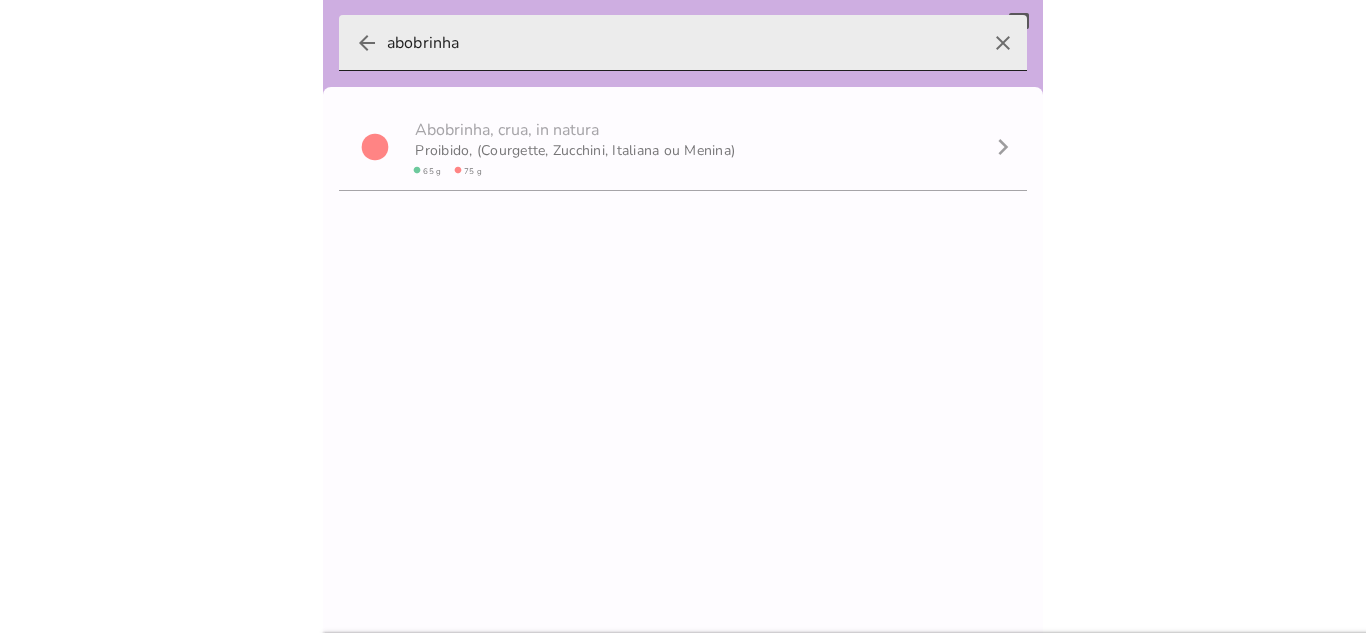 click on "clear" at bounding box center (1003, 43) 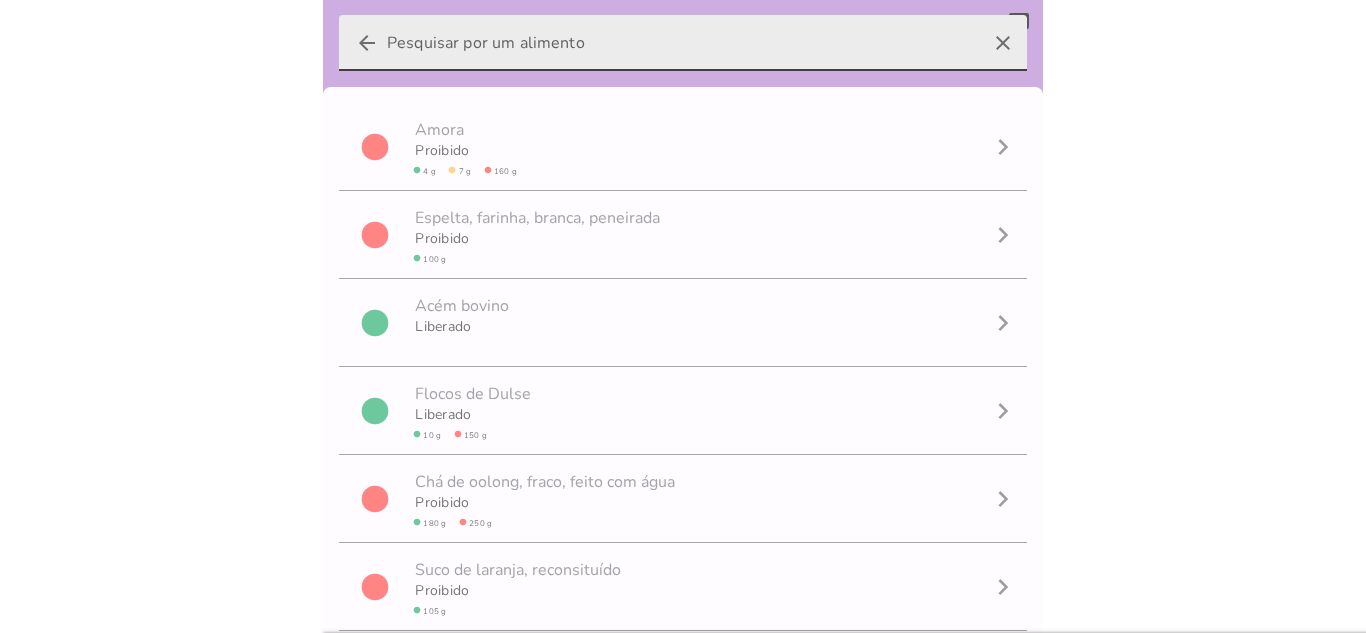 type on "m" 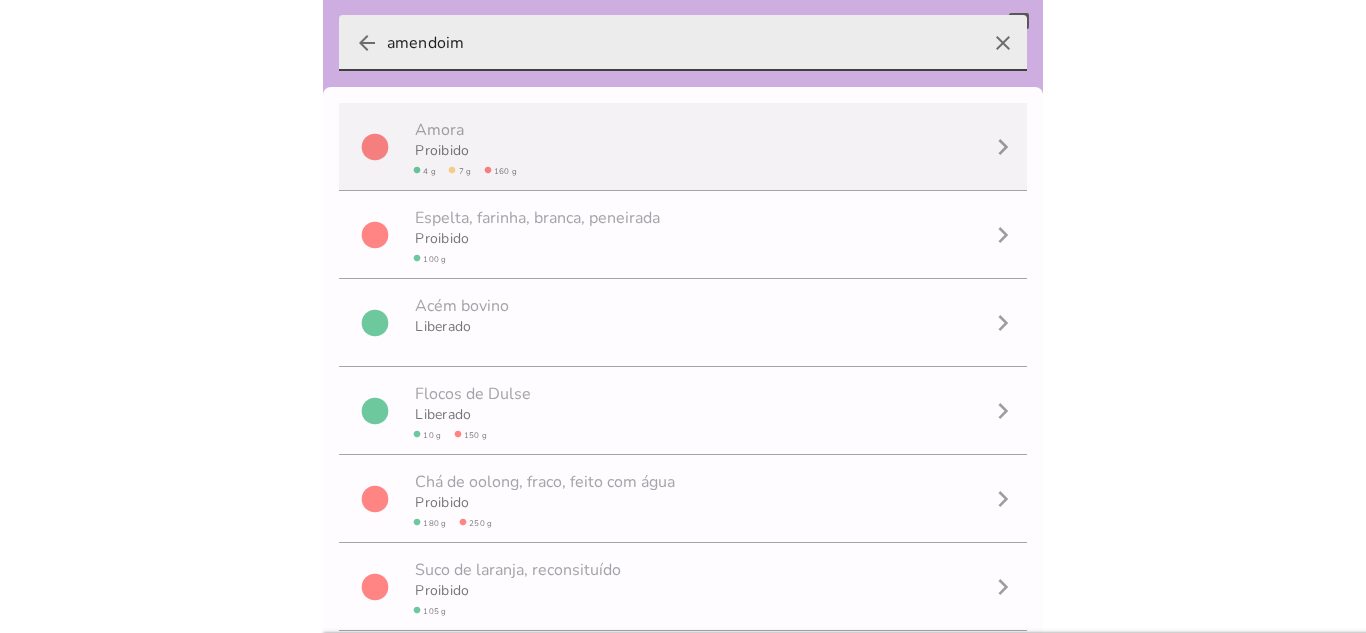 scroll, scrollTop: 1, scrollLeft: 0, axis: vertical 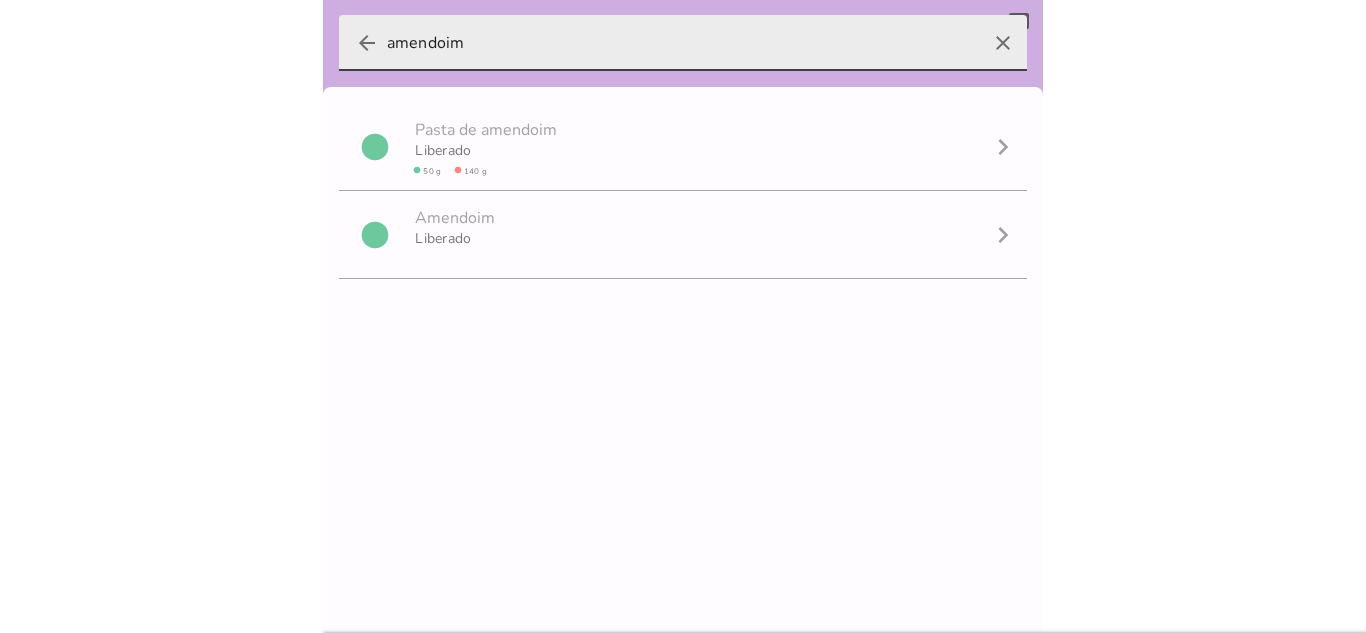 type on "amendoim" 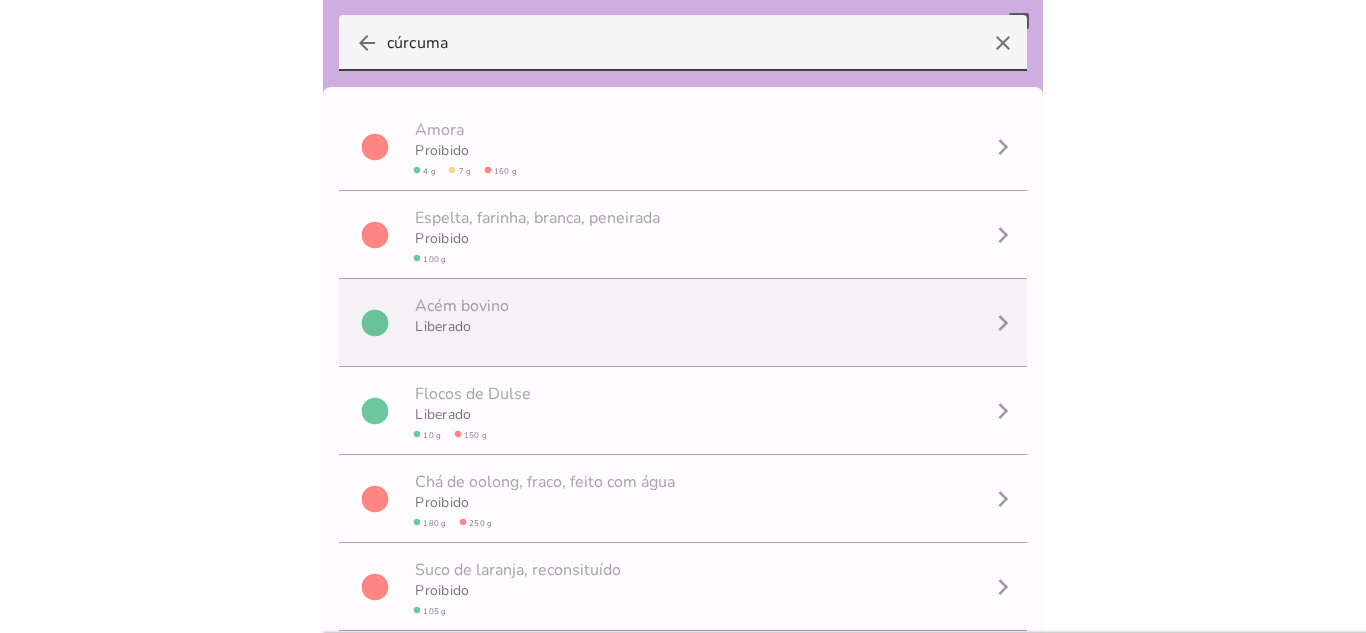 scroll, scrollTop: 1, scrollLeft: 0, axis: vertical 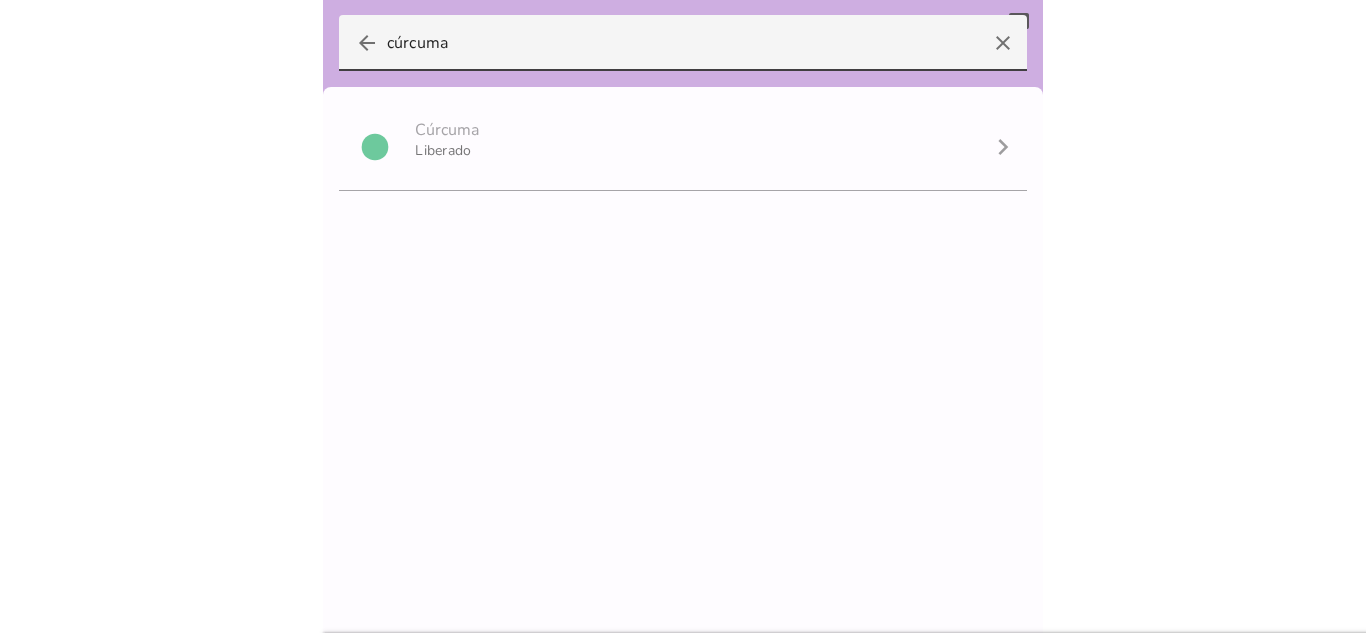 type on "cúrcuma" 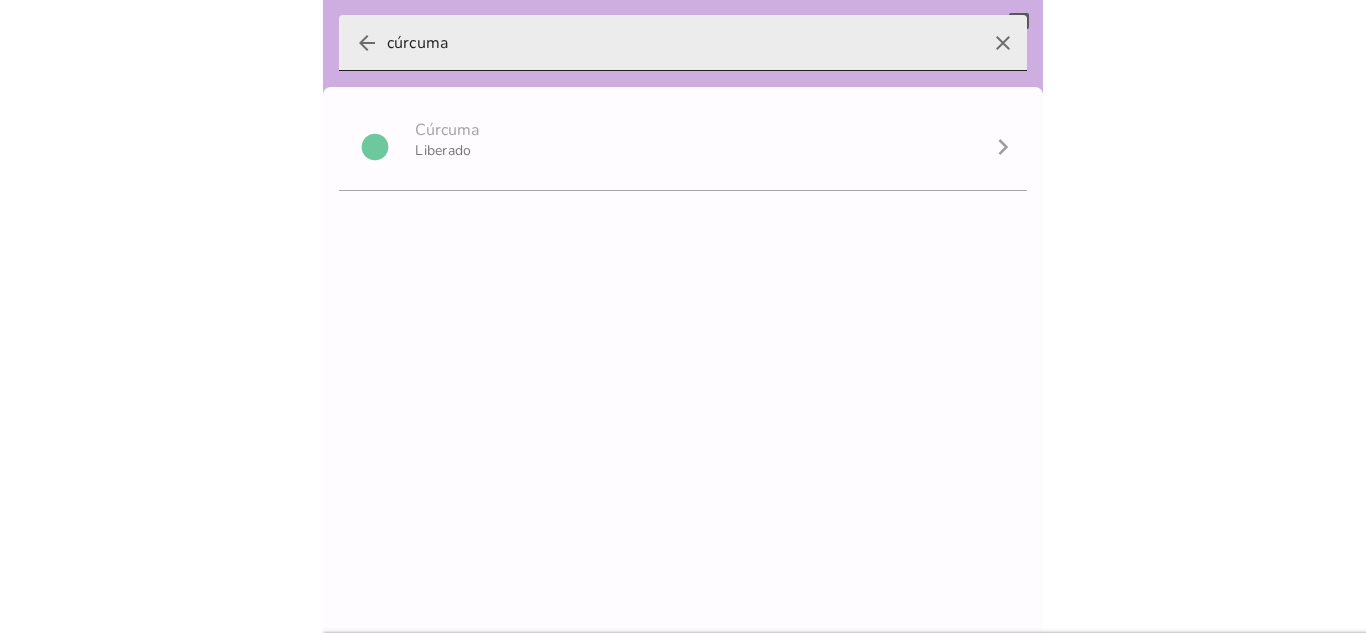 click on "clear" at bounding box center [1003, 43] 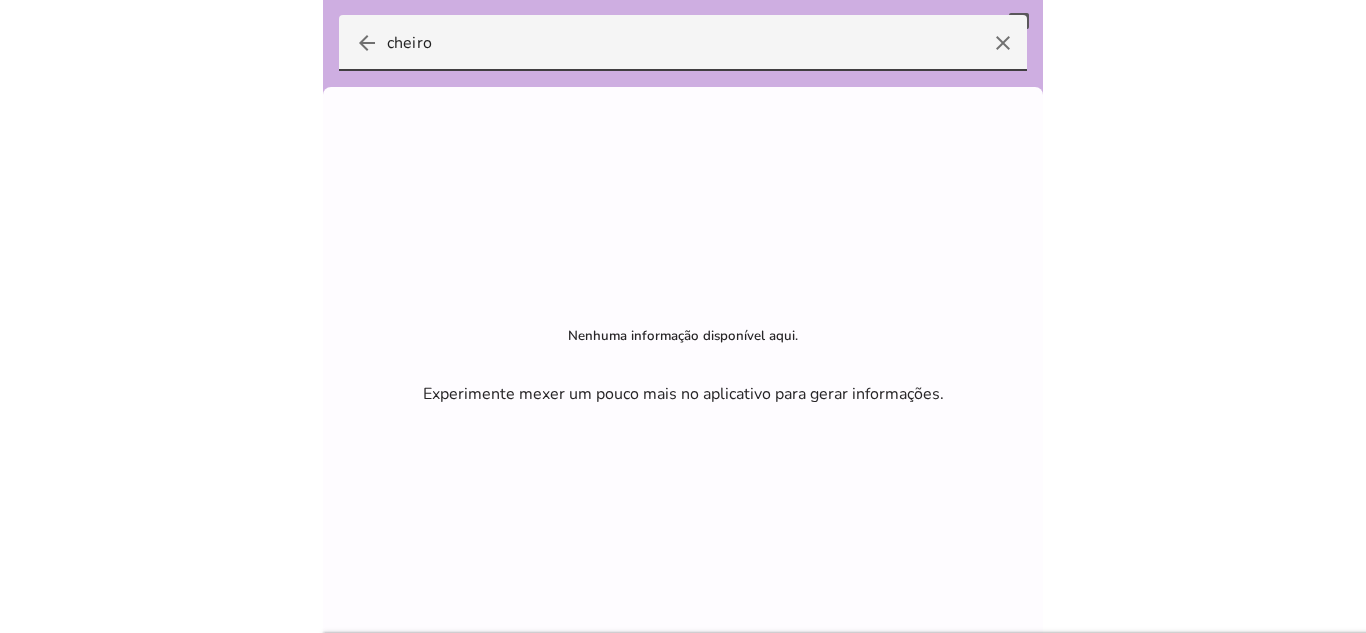 type on "cheiro" 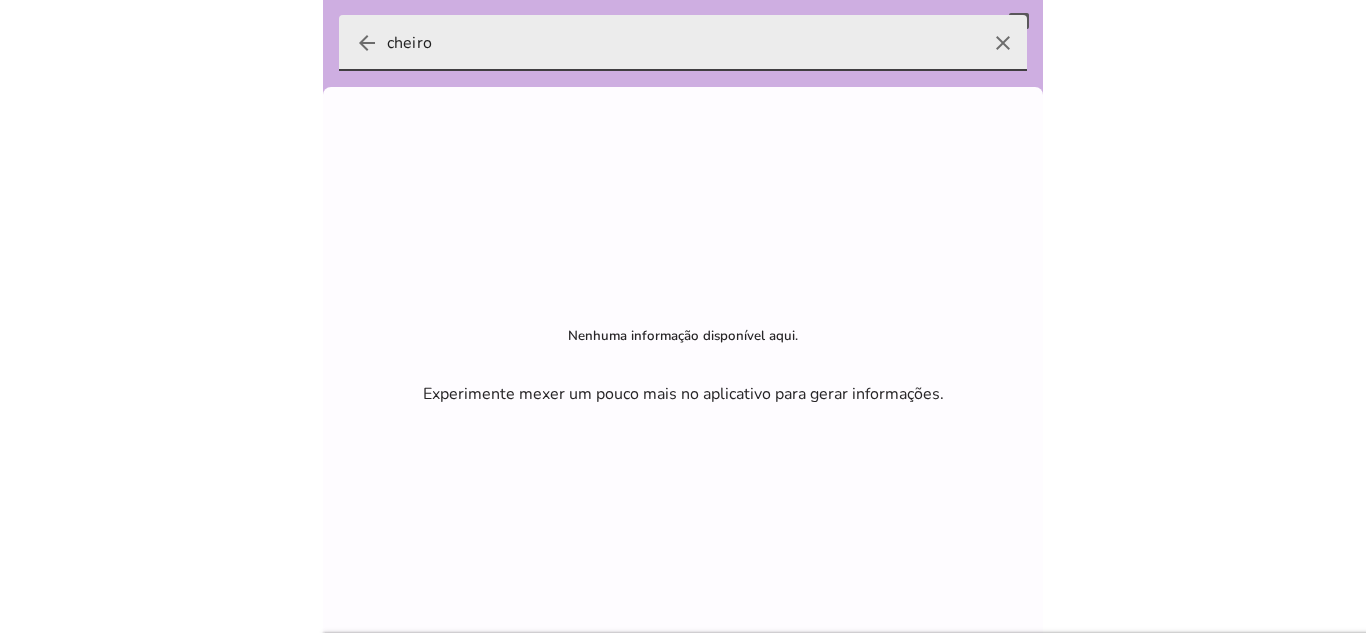 click on "arrow_back
[GEOGRAPHIC_DATA]
clear" at bounding box center (683, 43) 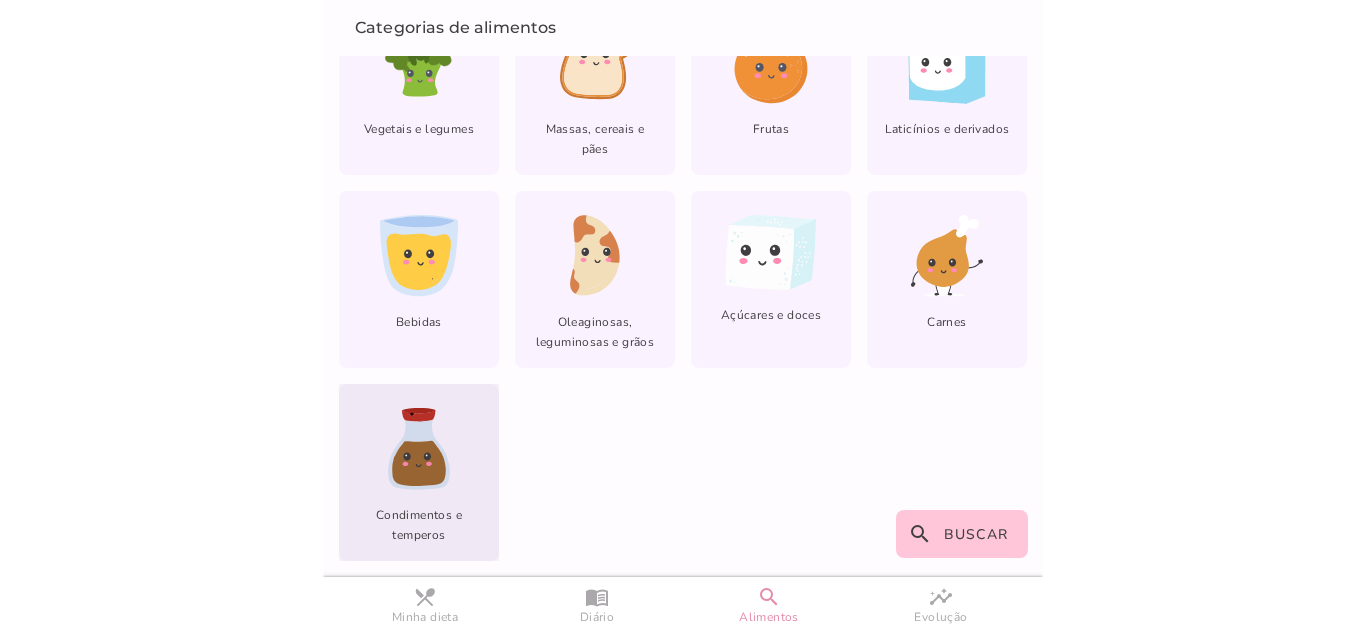 click on "lfm-list-condiments
Condimentos e temperos" at bounding box center [419, 472] 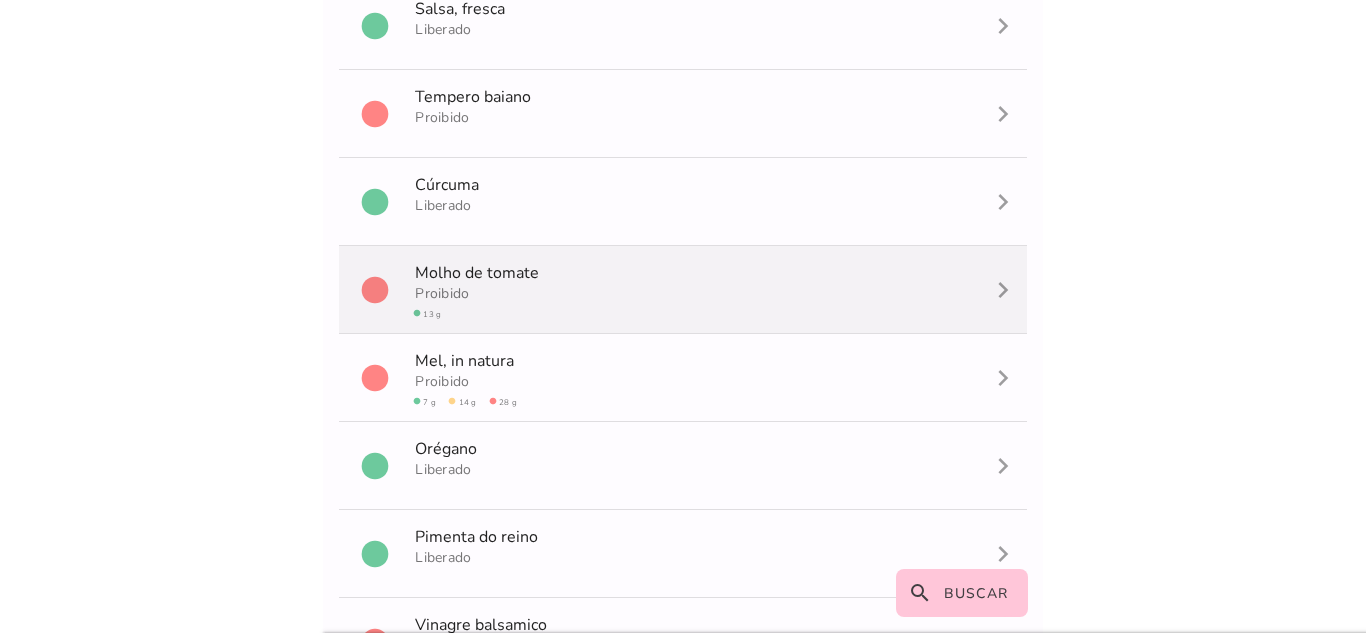 scroll, scrollTop: 94, scrollLeft: 0, axis: vertical 